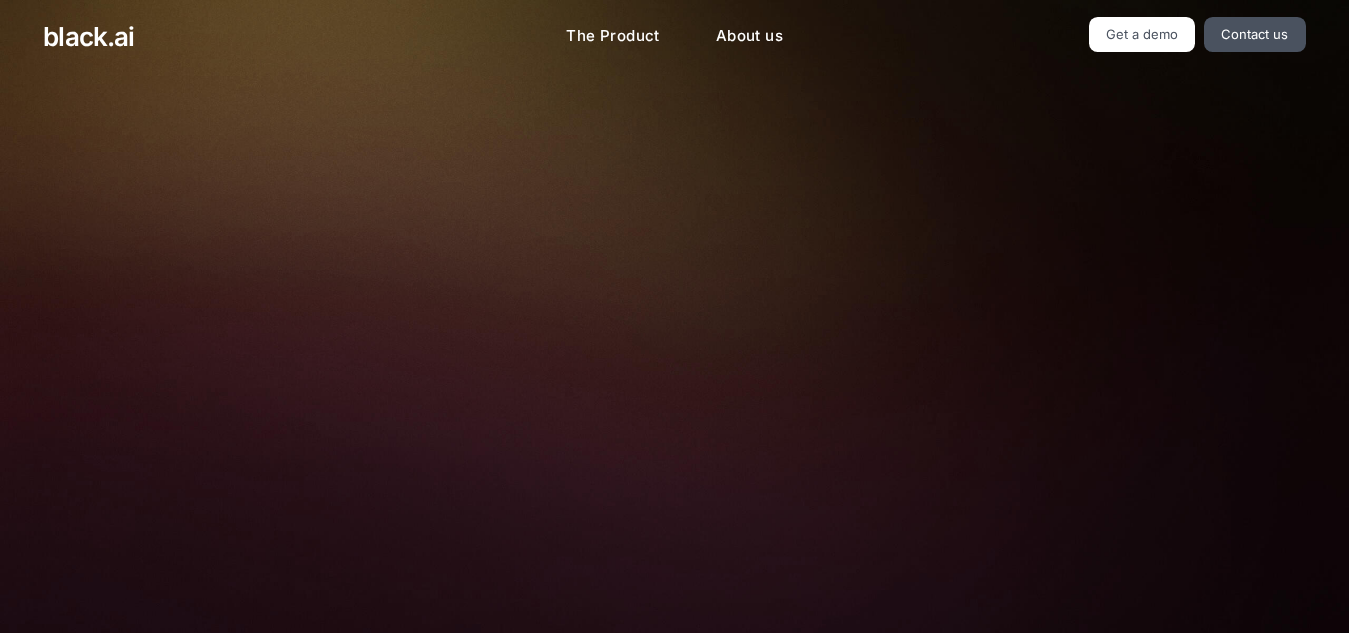 scroll, scrollTop: 0, scrollLeft: 0, axis: both 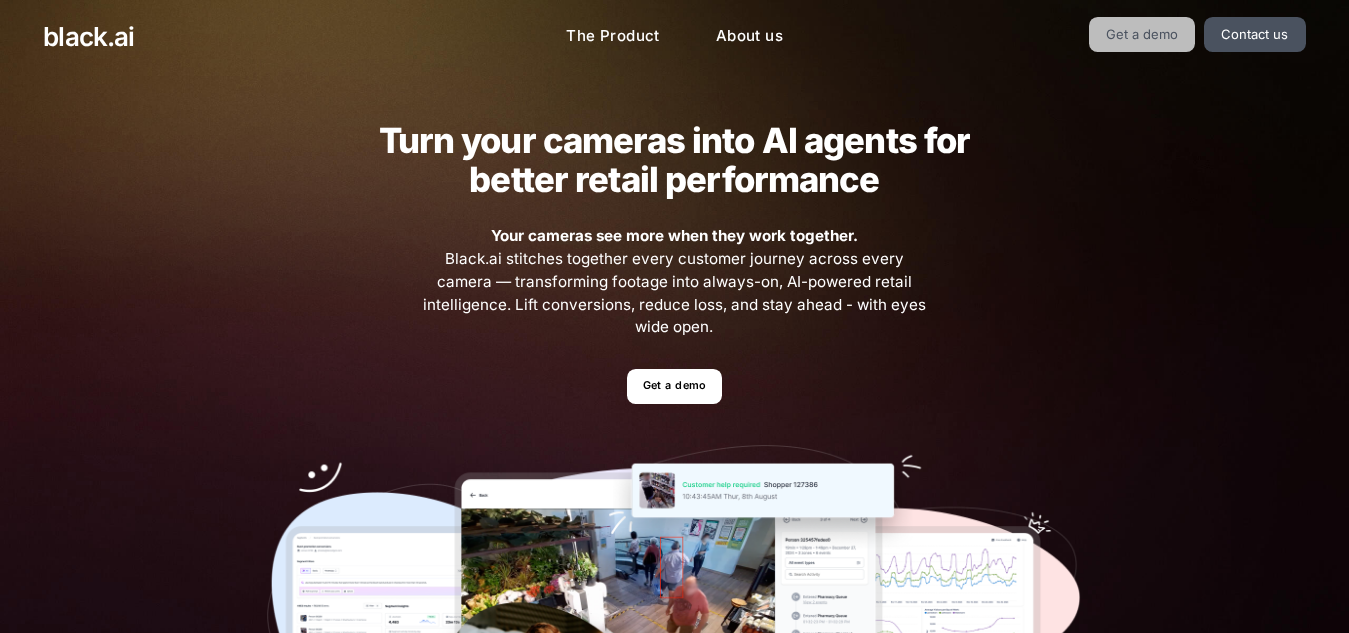 click on "Get a demo" at bounding box center [1142, 34] 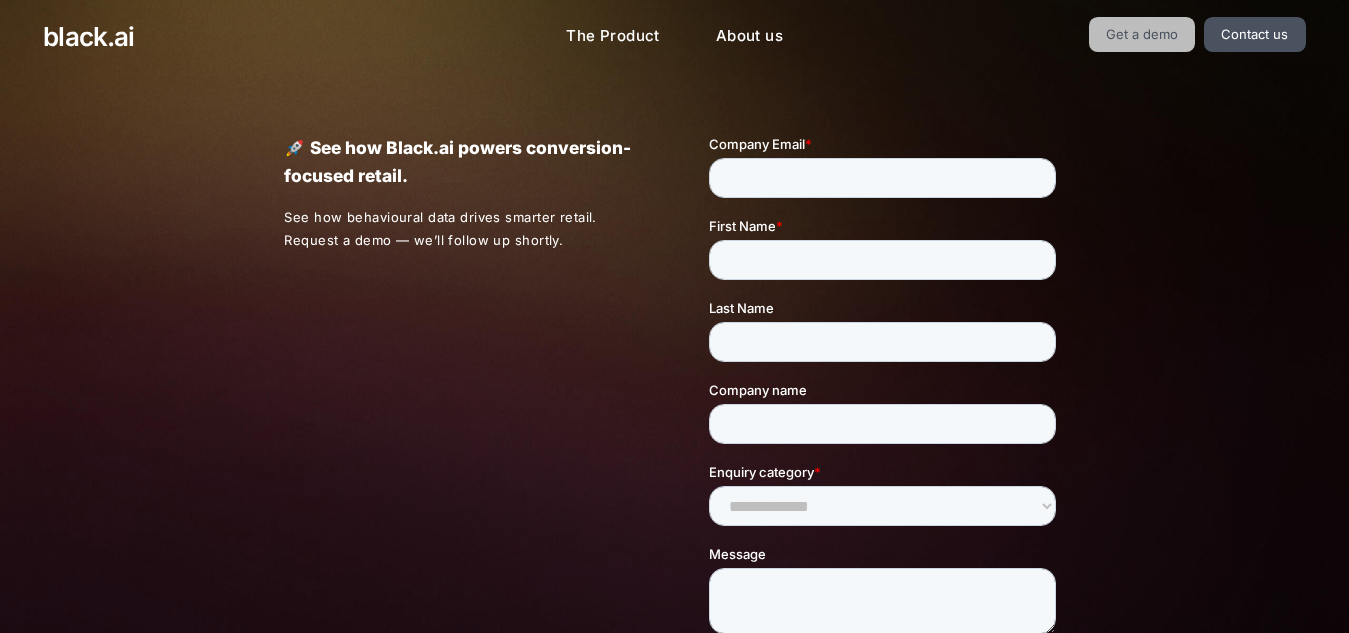 scroll, scrollTop: 0, scrollLeft: 0, axis: both 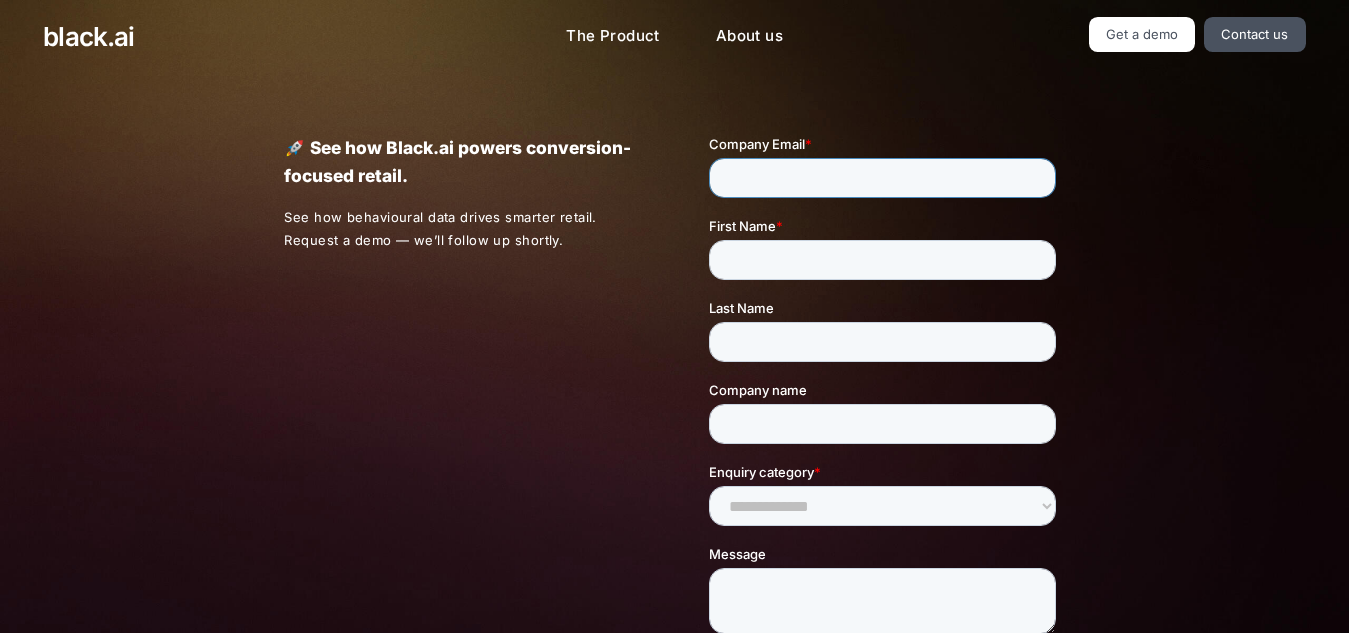 click on "Company Email *" at bounding box center [882, 178] 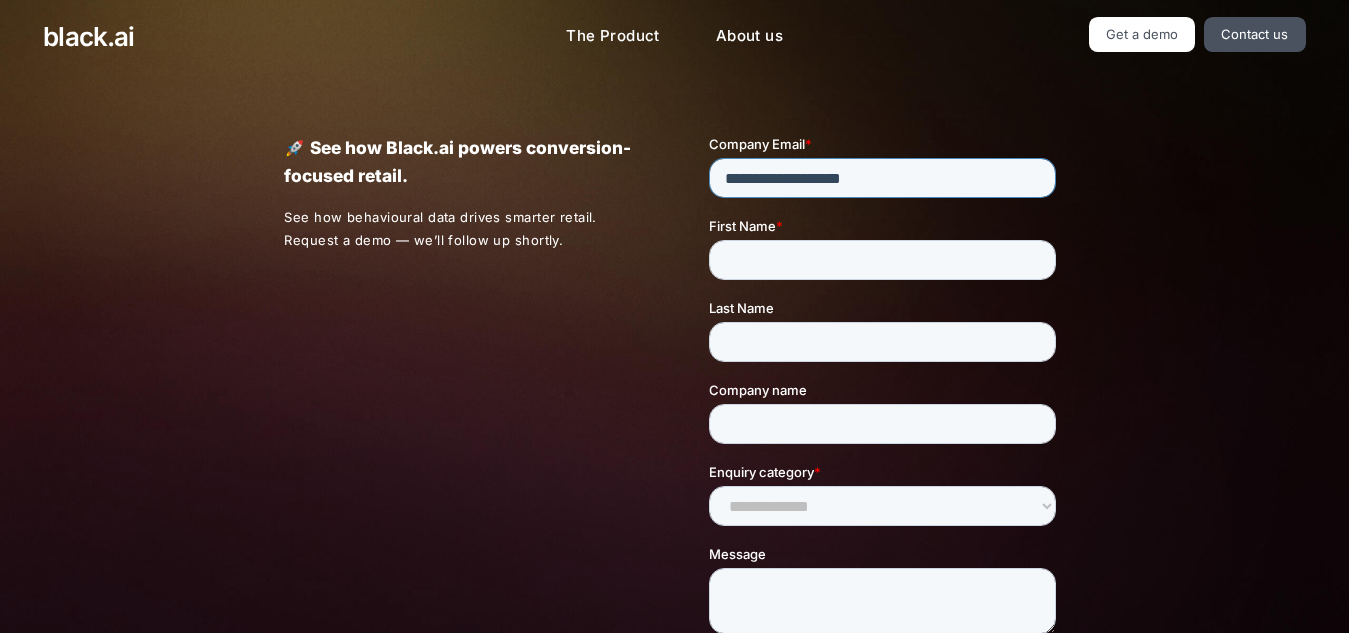 type on "**********" 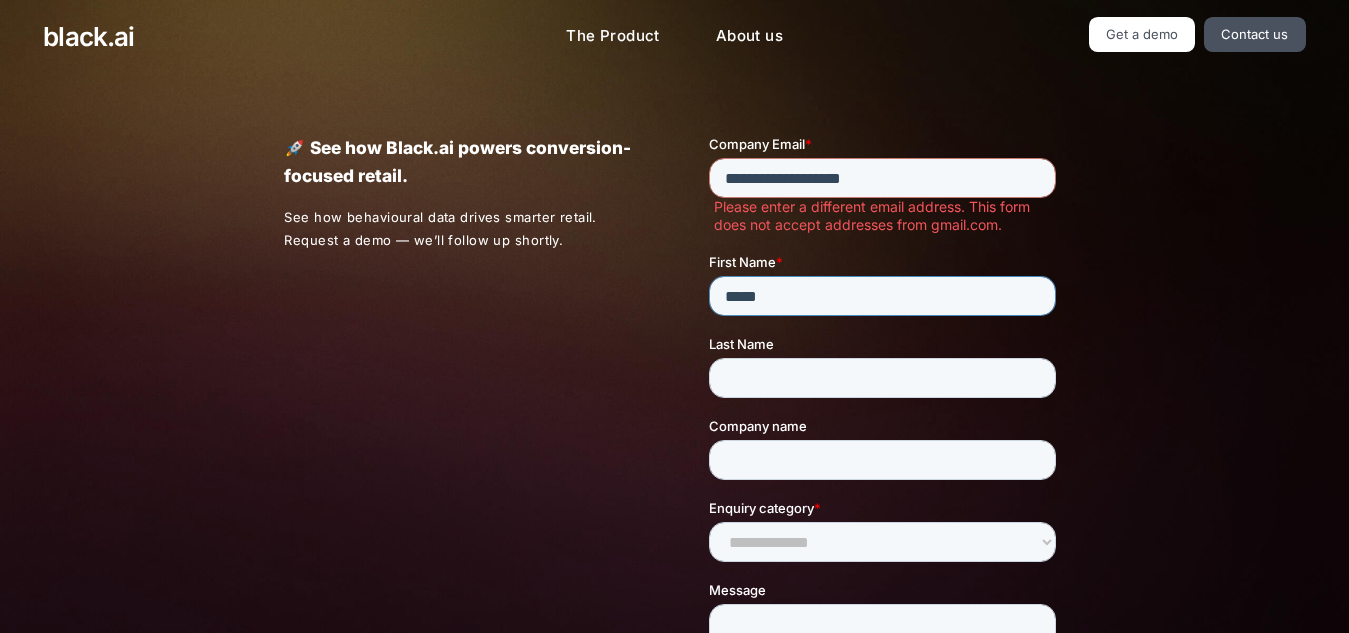 type on "*****" 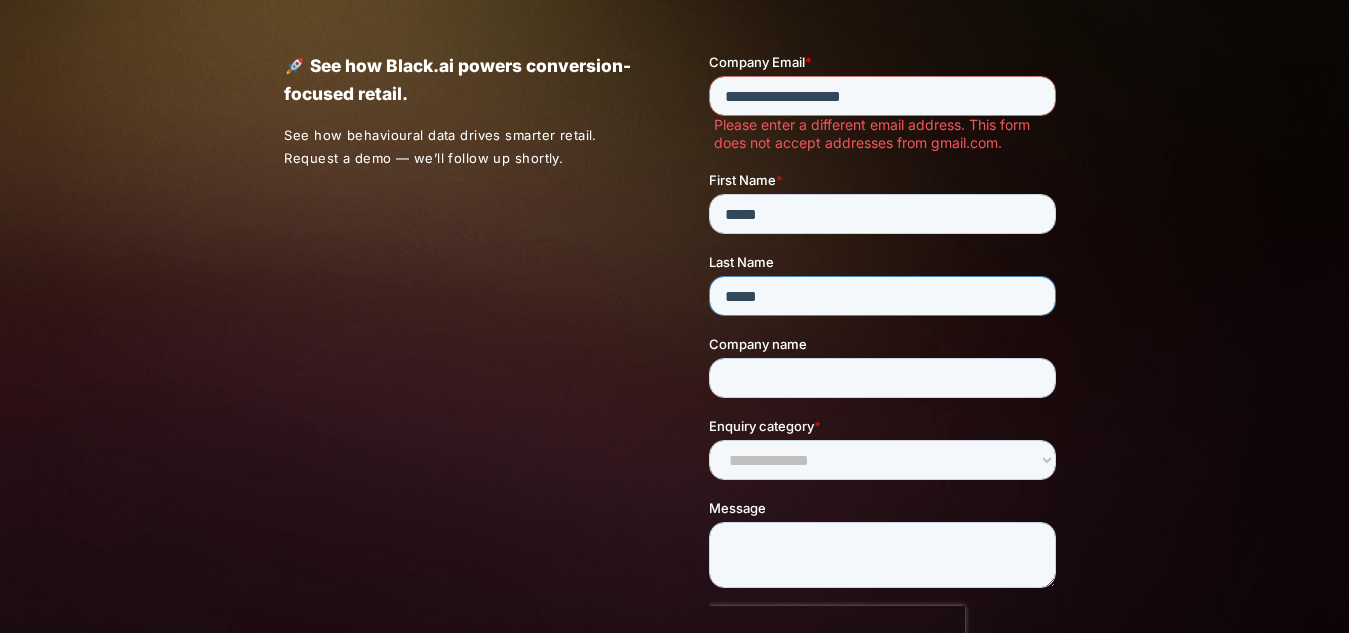 scroll, scrollTop: 91, scrollLeft: 0, axis: vertical 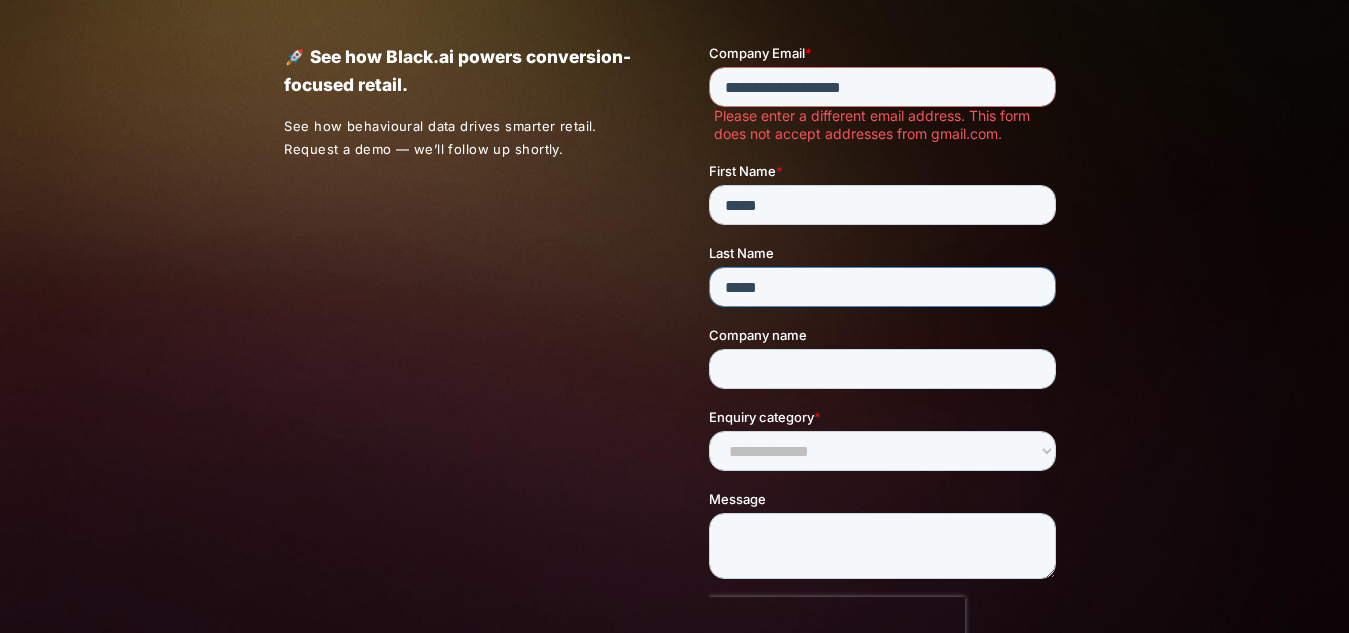 type on "*****" 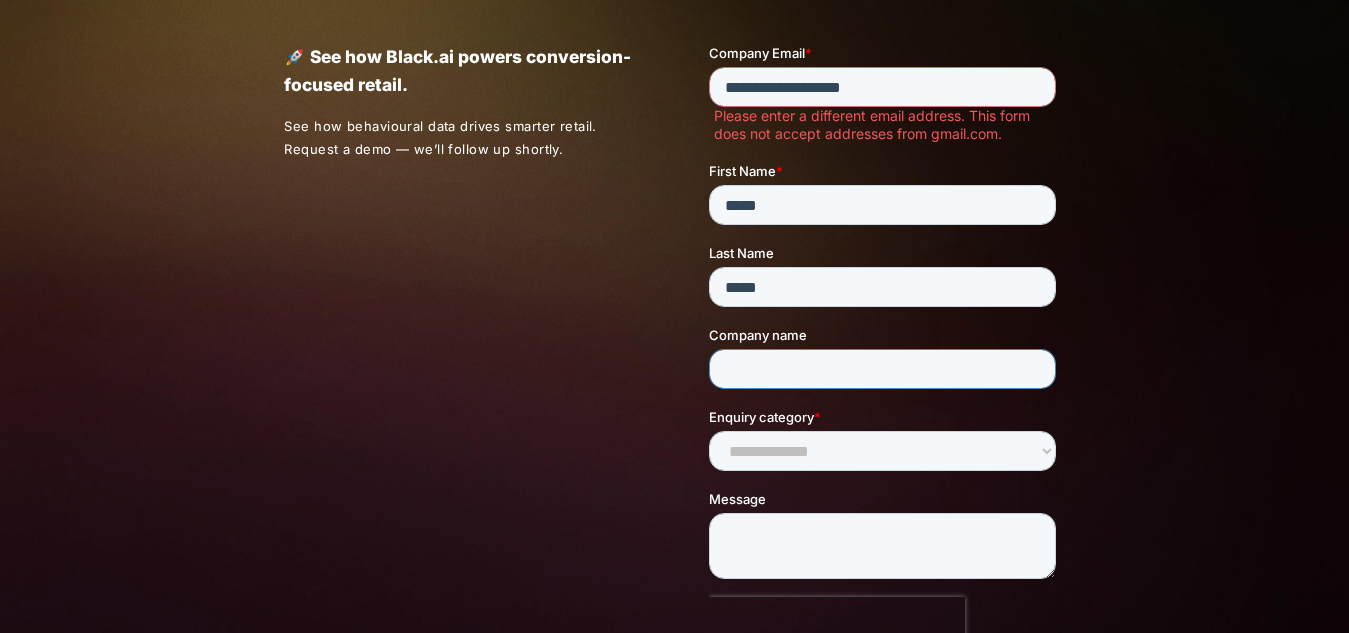 click on "Company name" at bounding box center [882, 369] 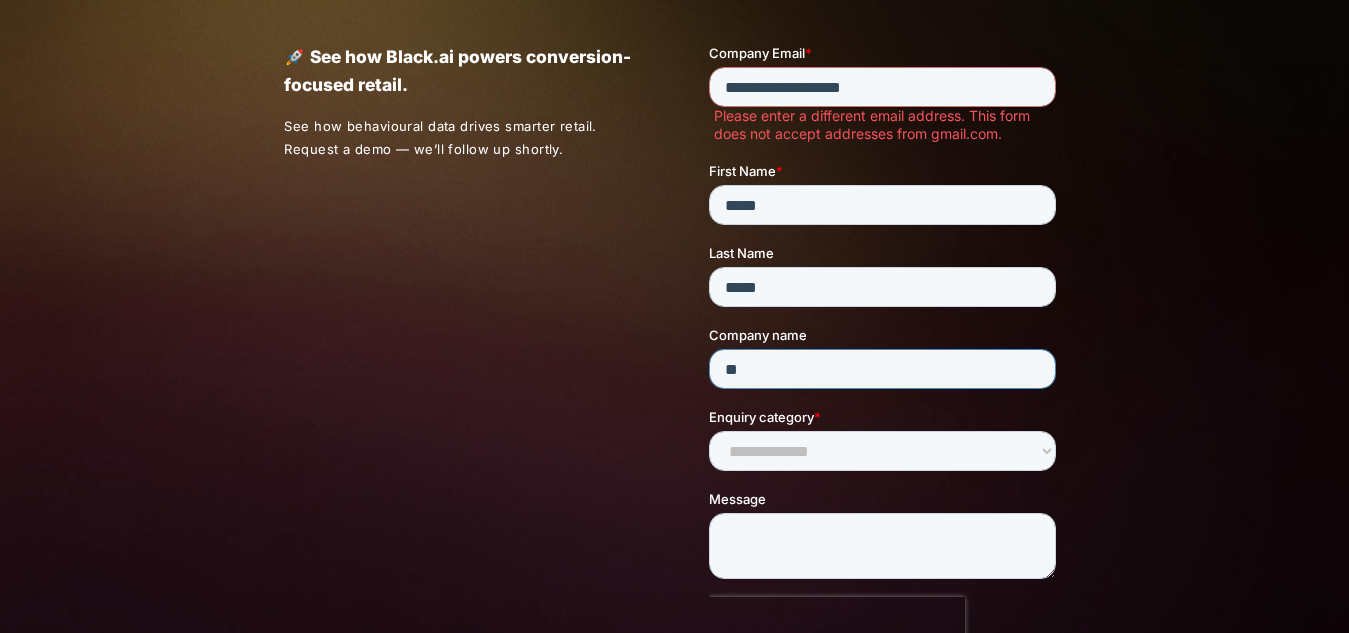 type on "**" 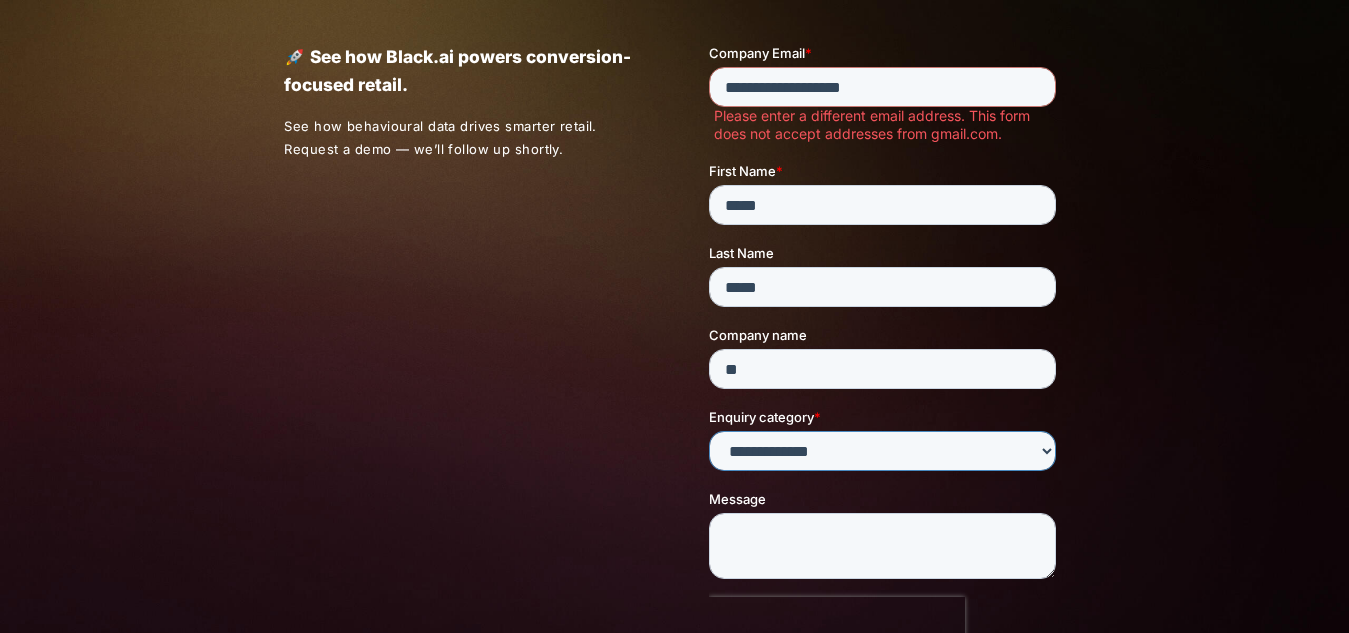 click on "**********" at bounding box center (882, 451) 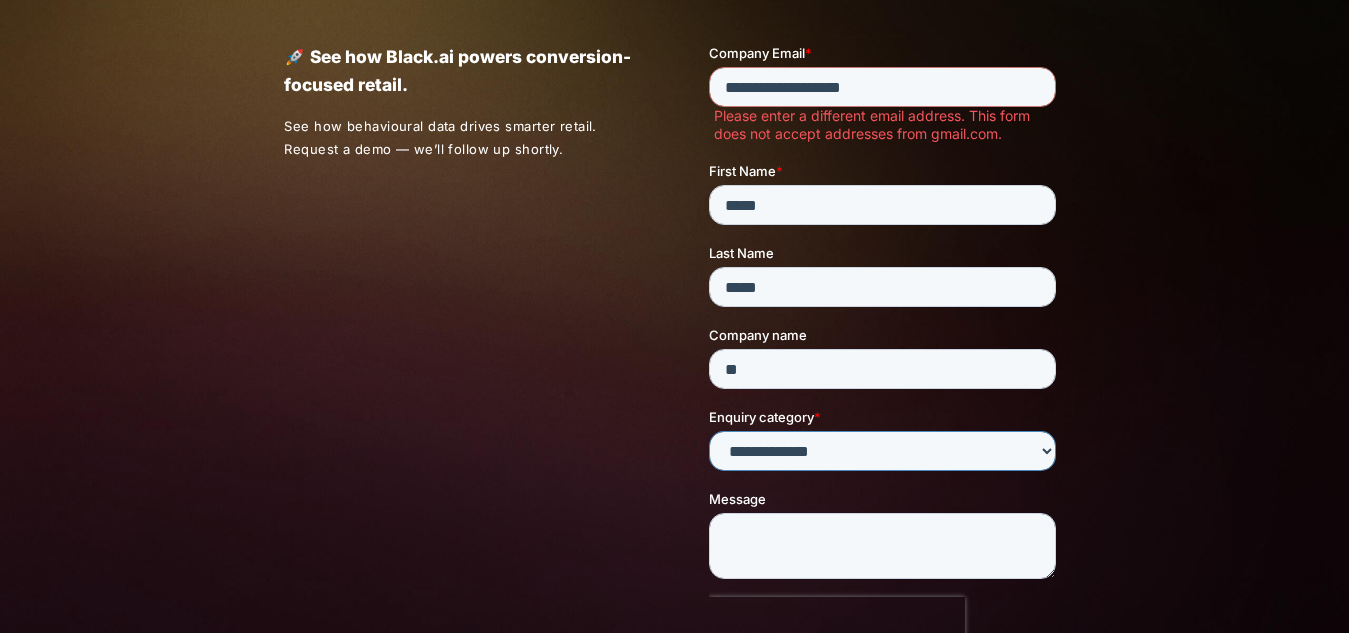select on "*****" 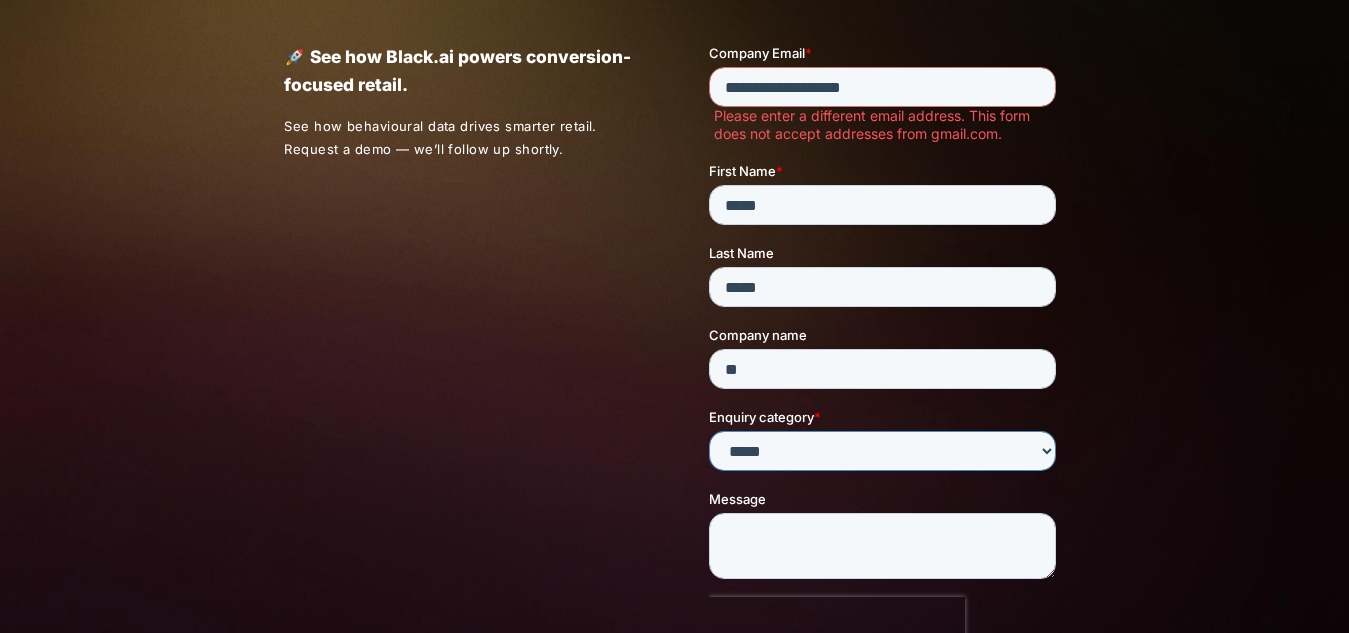 click on "**********" at bounding box center [882, 451] 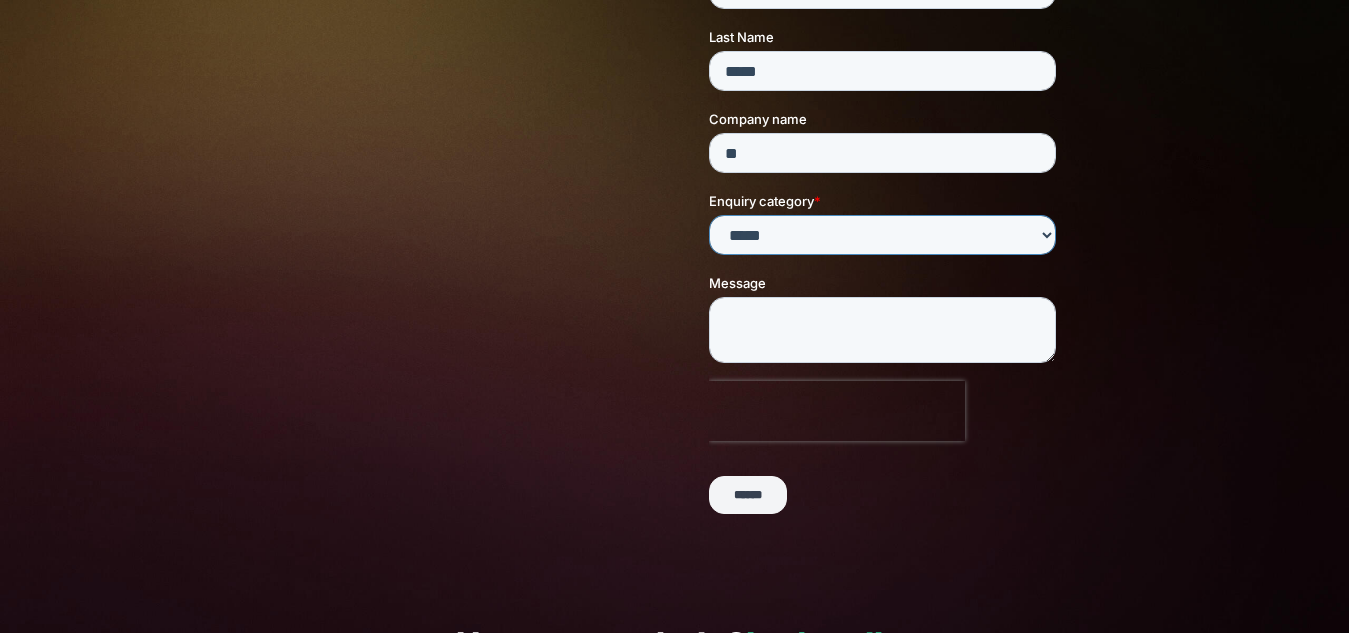 scroll, scrollTop: 309, scrollLeft: 0, axis: vertical 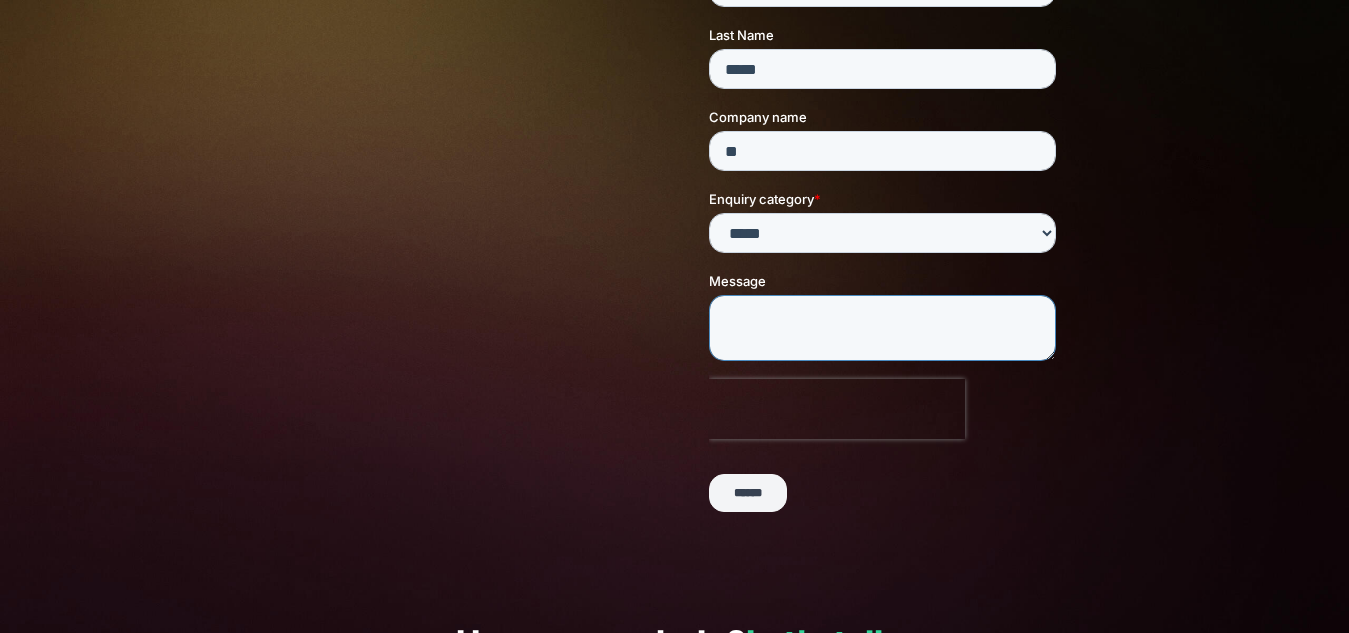 click on "Message" at bounding box center [882, 329] 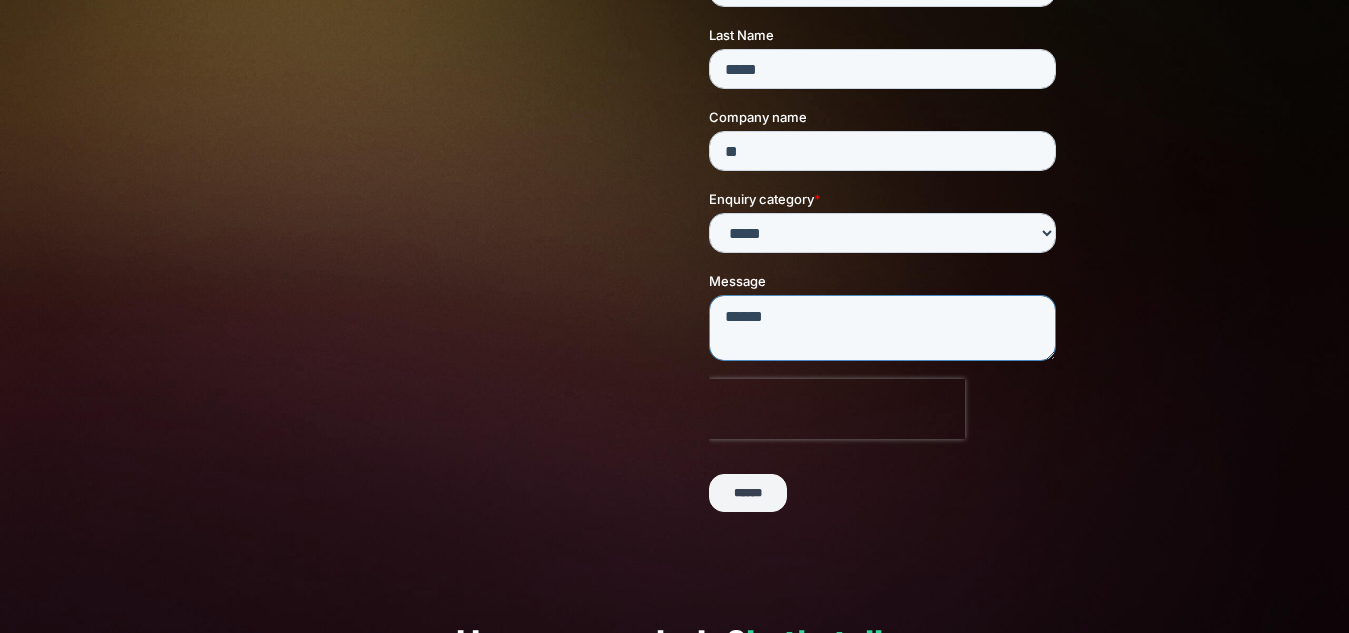 type on "******" 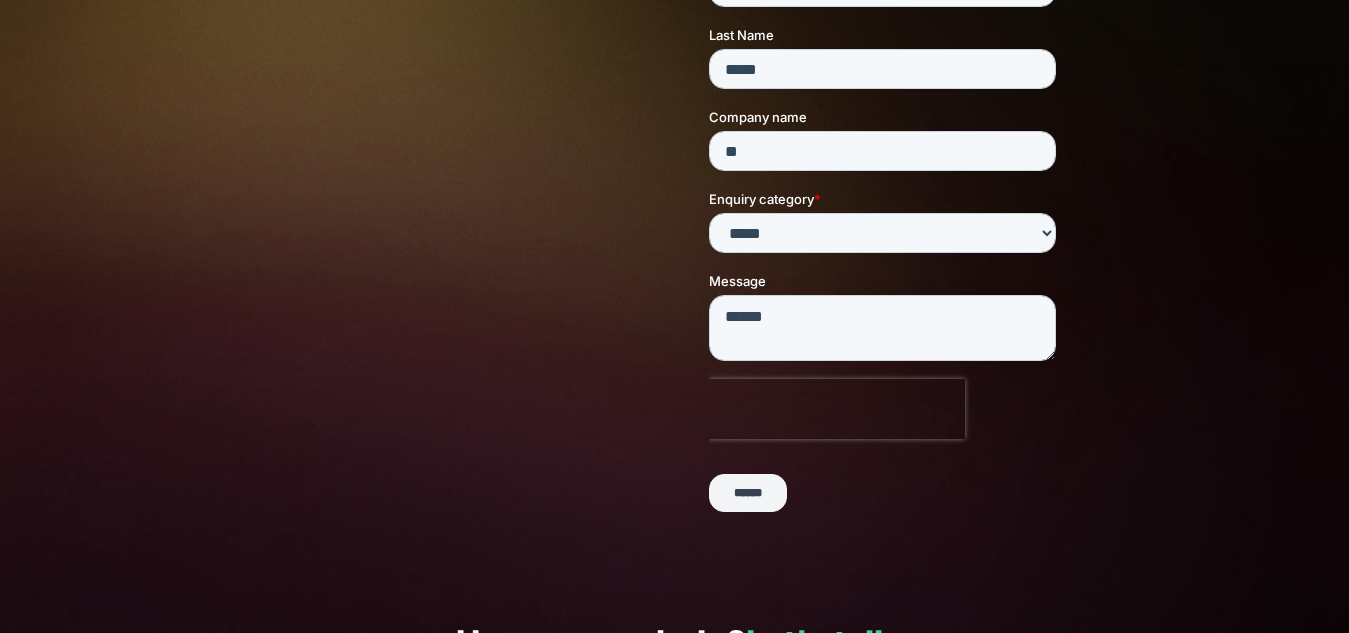 click on "******" at bounding box center [748, 494] 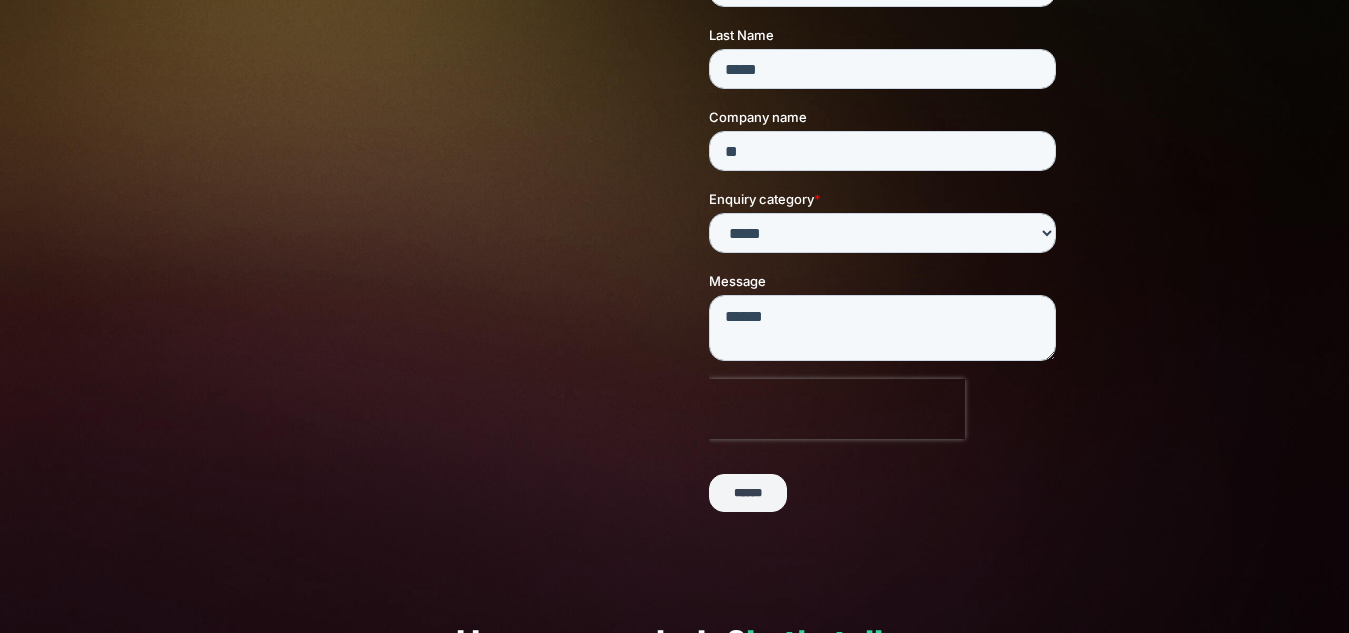 click on "******" at bounding box center [748, 494] 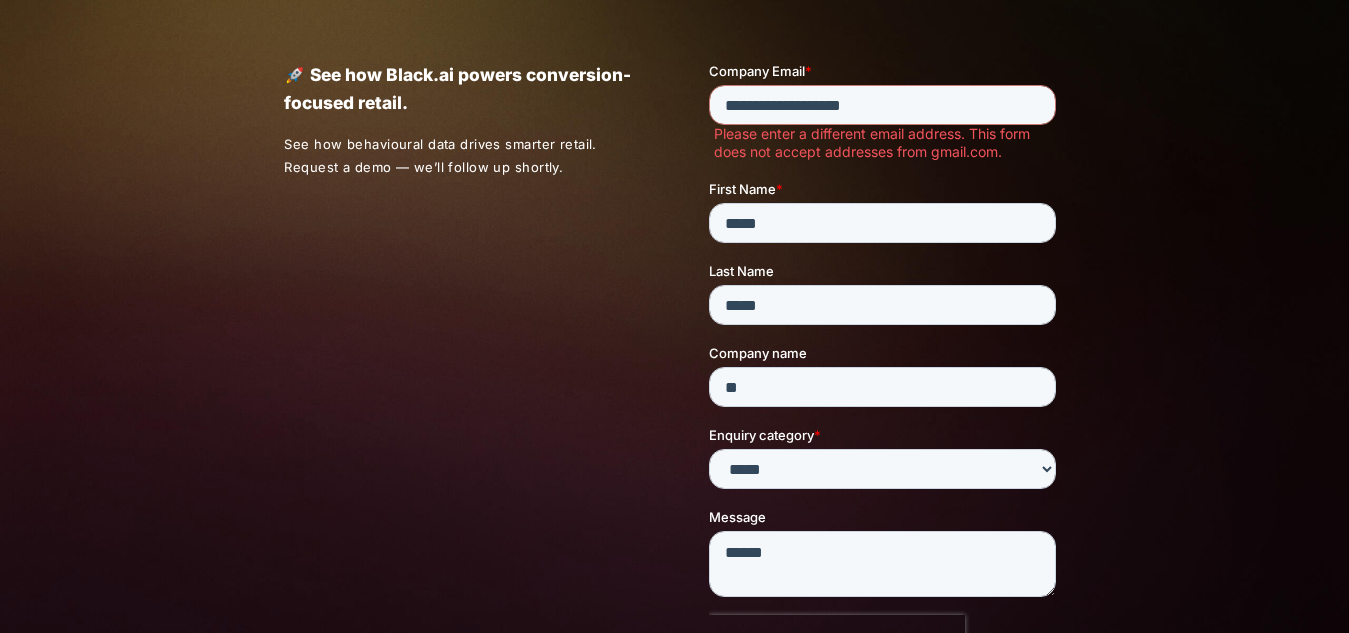 scroll, scrollTop: 0, scrollLeft: 0, axis: both 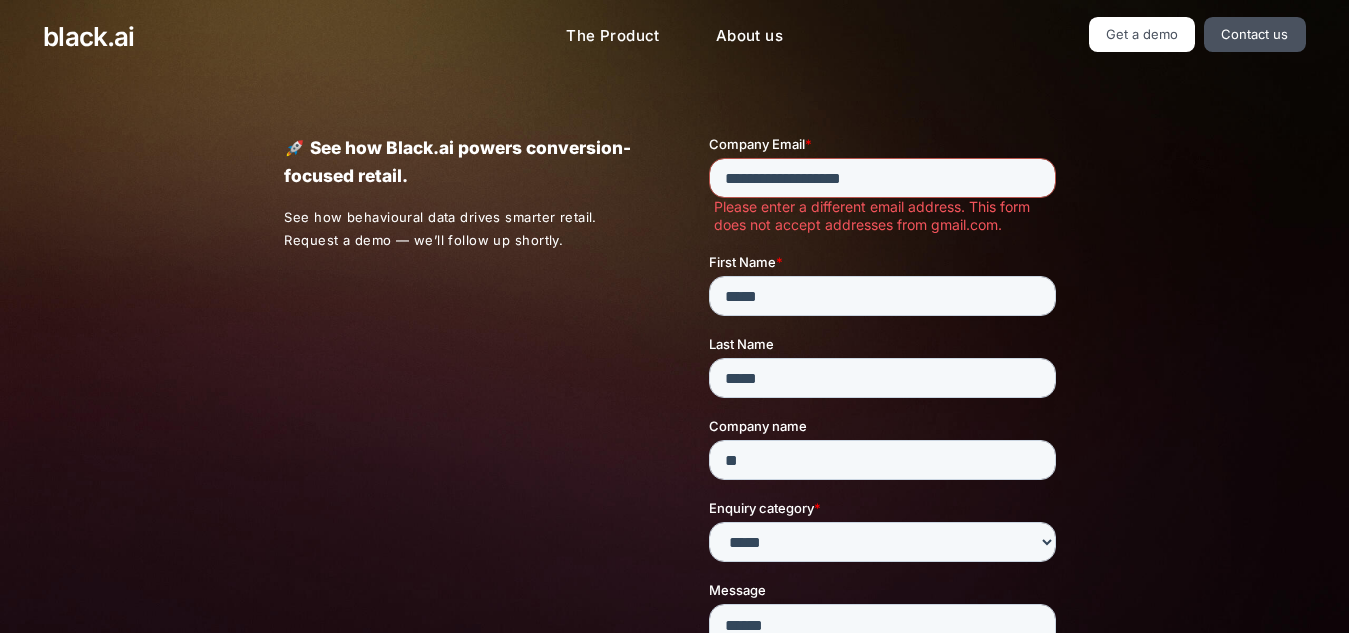 click on "**********" at bounding box center (882, 178) 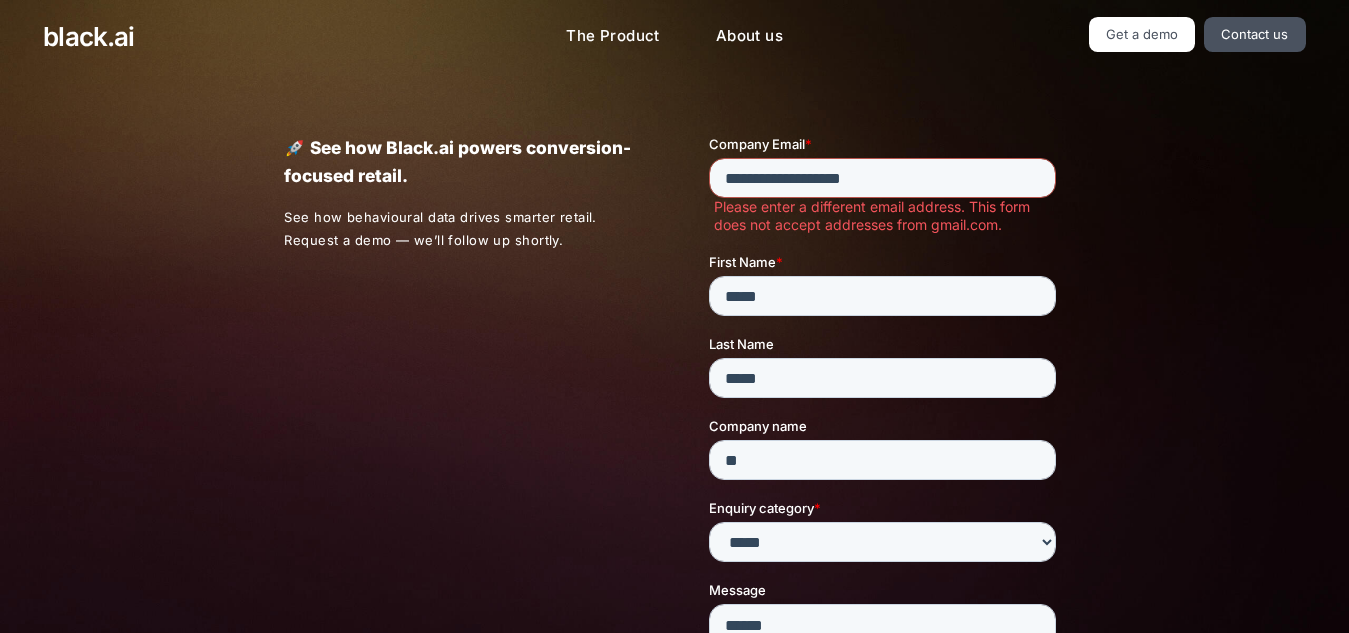 click on "**********" at bounding box center (882, 178) 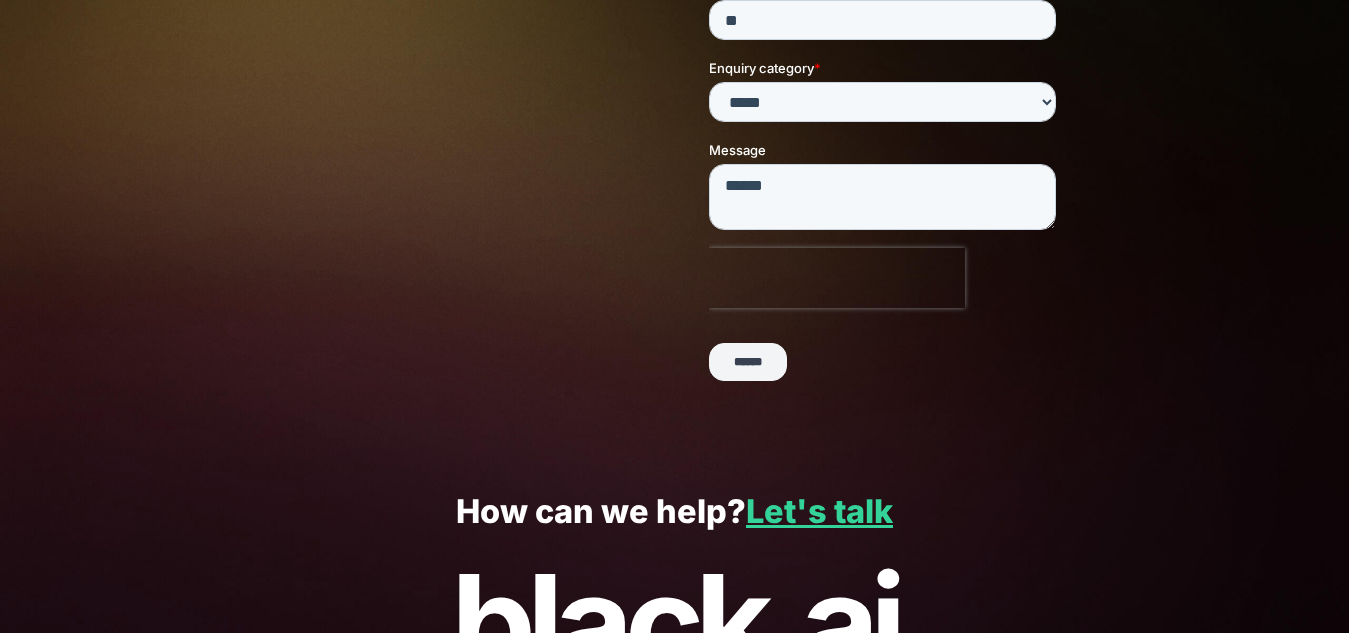 scroll, scrollTop: 441, scrollLeft: 0, axis: vertical 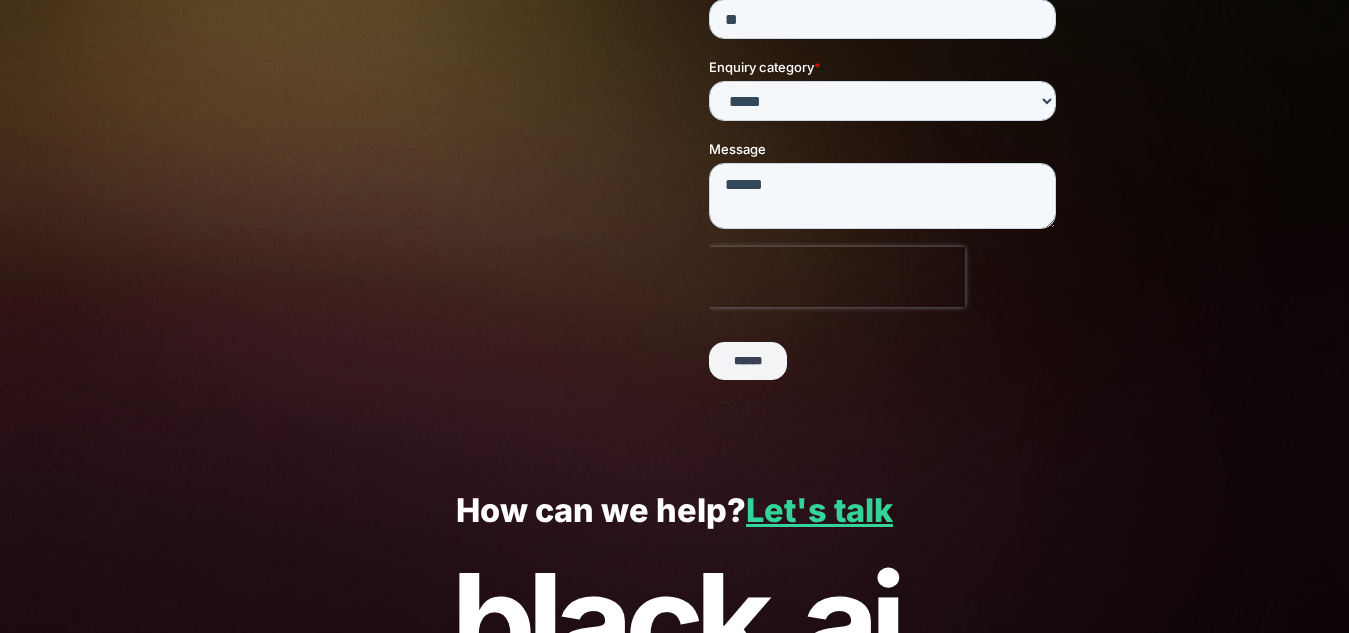type on "**********" 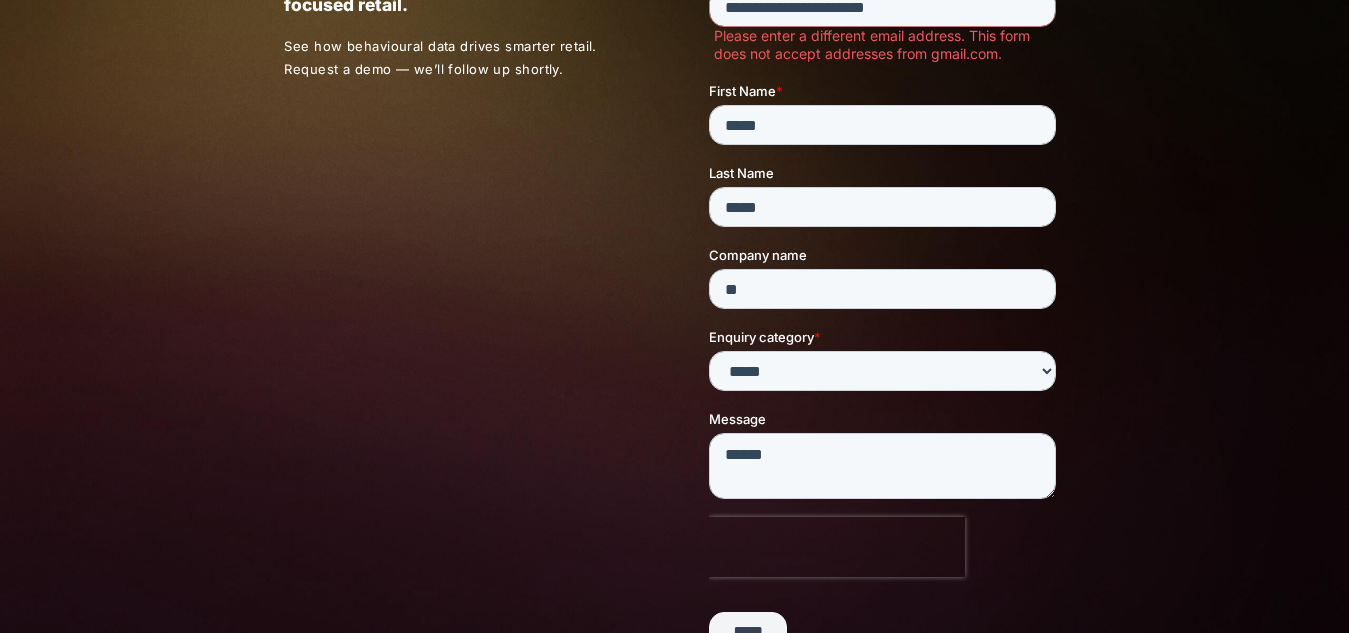 scroll, scrollTop: 184, scrollLeft: 0, axis: vertical 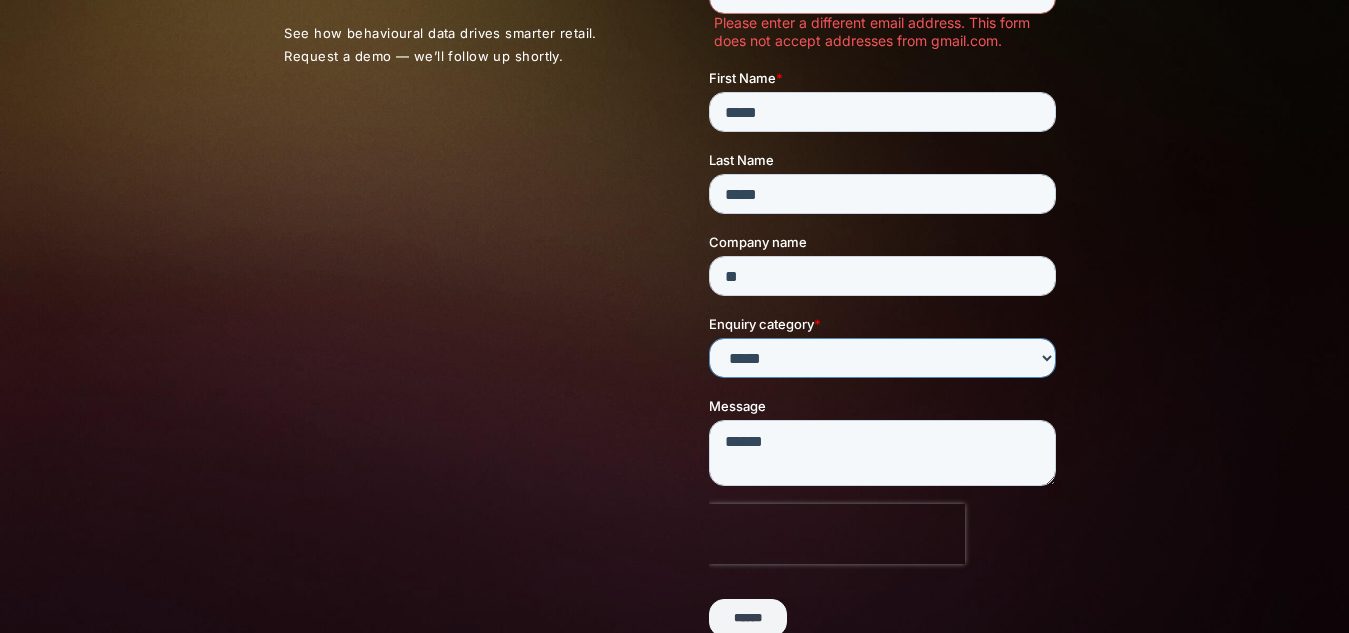 click on "**********" at bounding box center (882, 359) 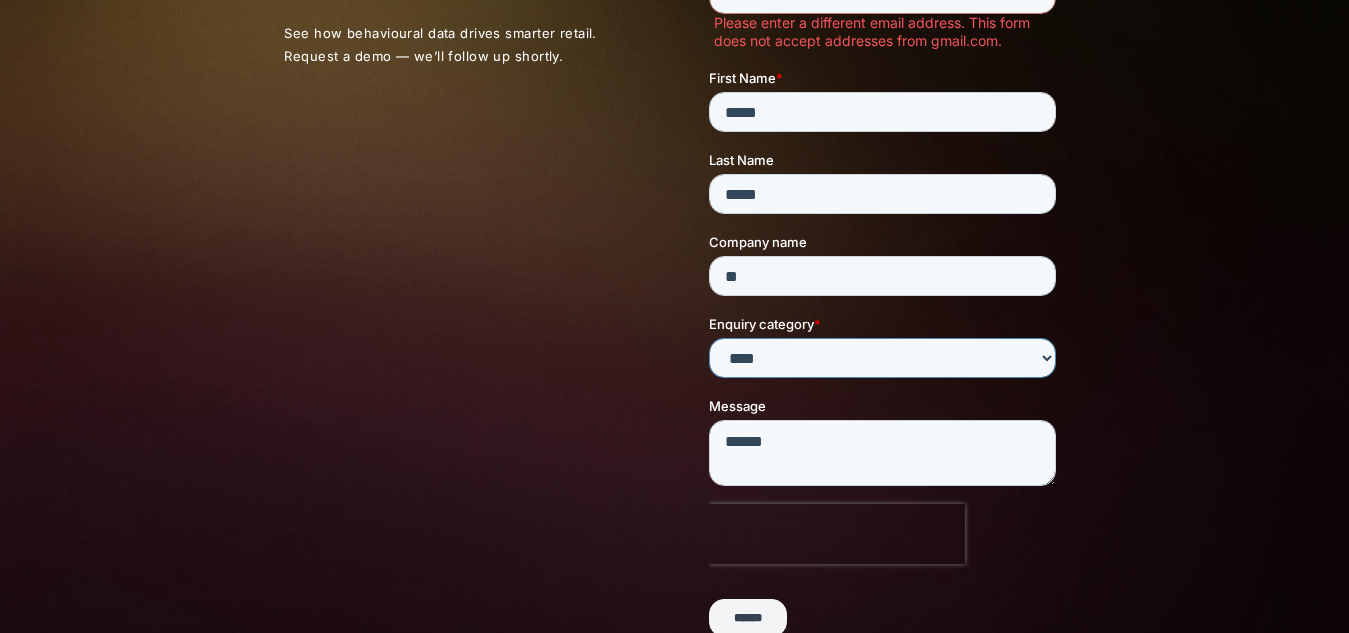 click on "**********" at bounding box center (882, 359) 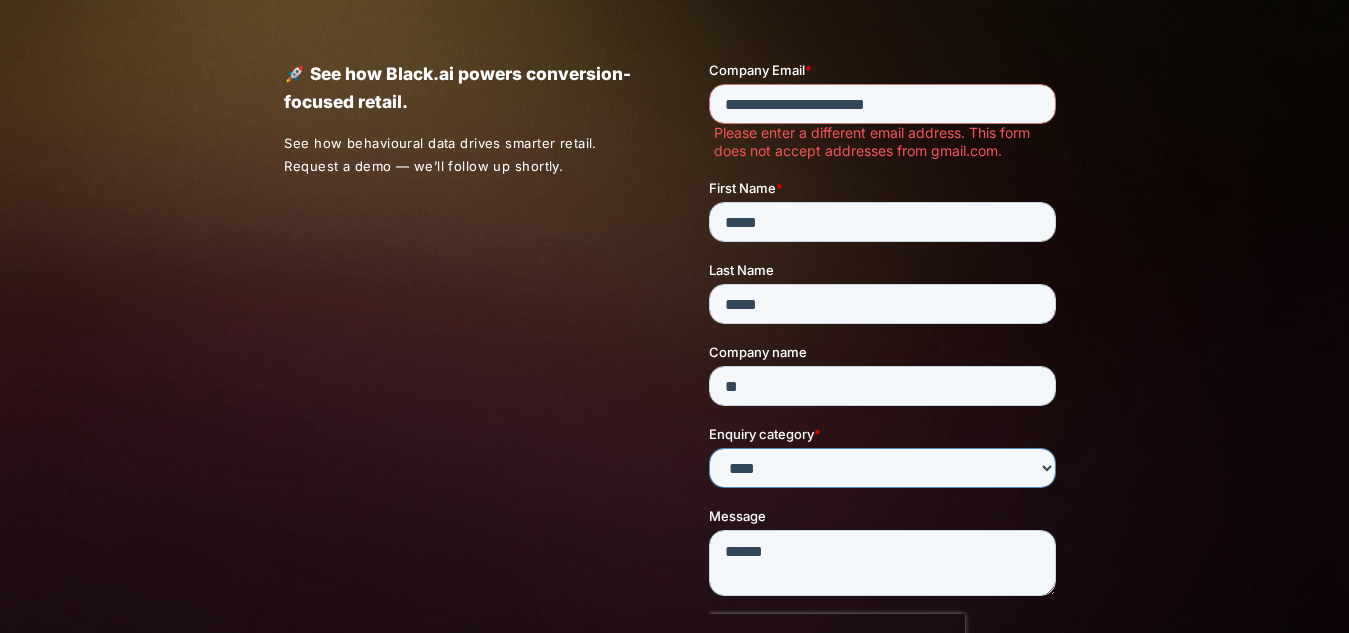 scroll, scrollTop: 76, scrollLeft: 0, axis: vertical 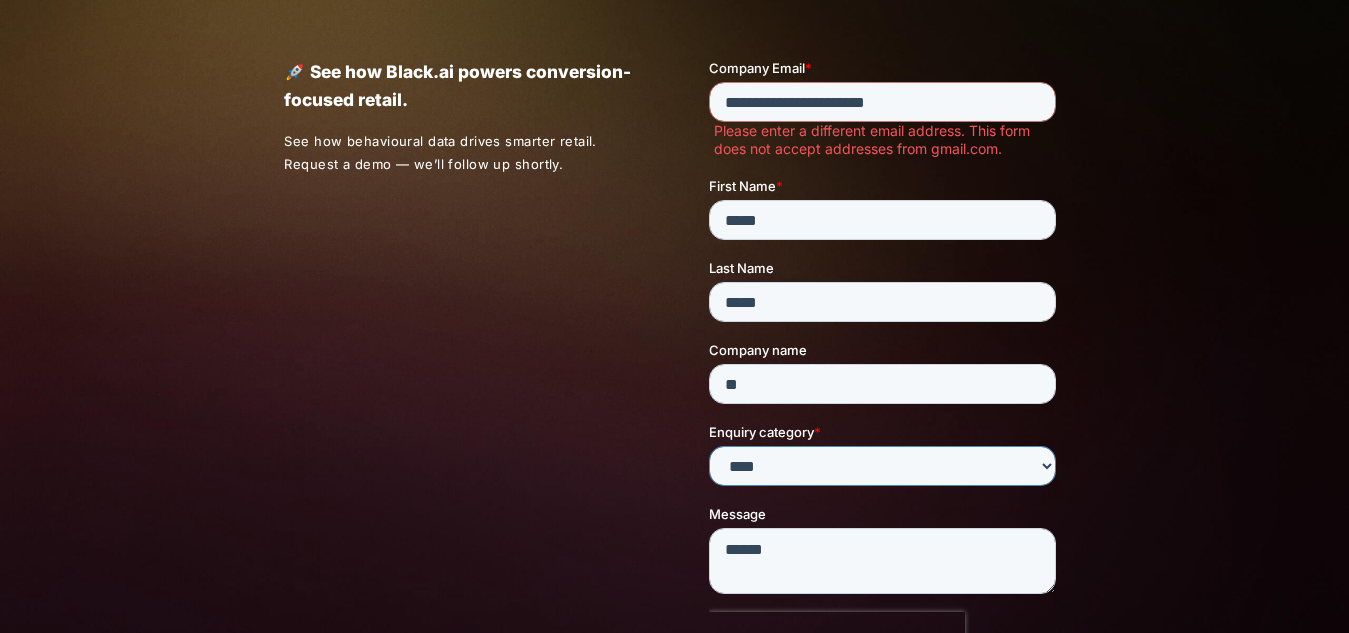 click on "**********" at bounding box center (882, 466) 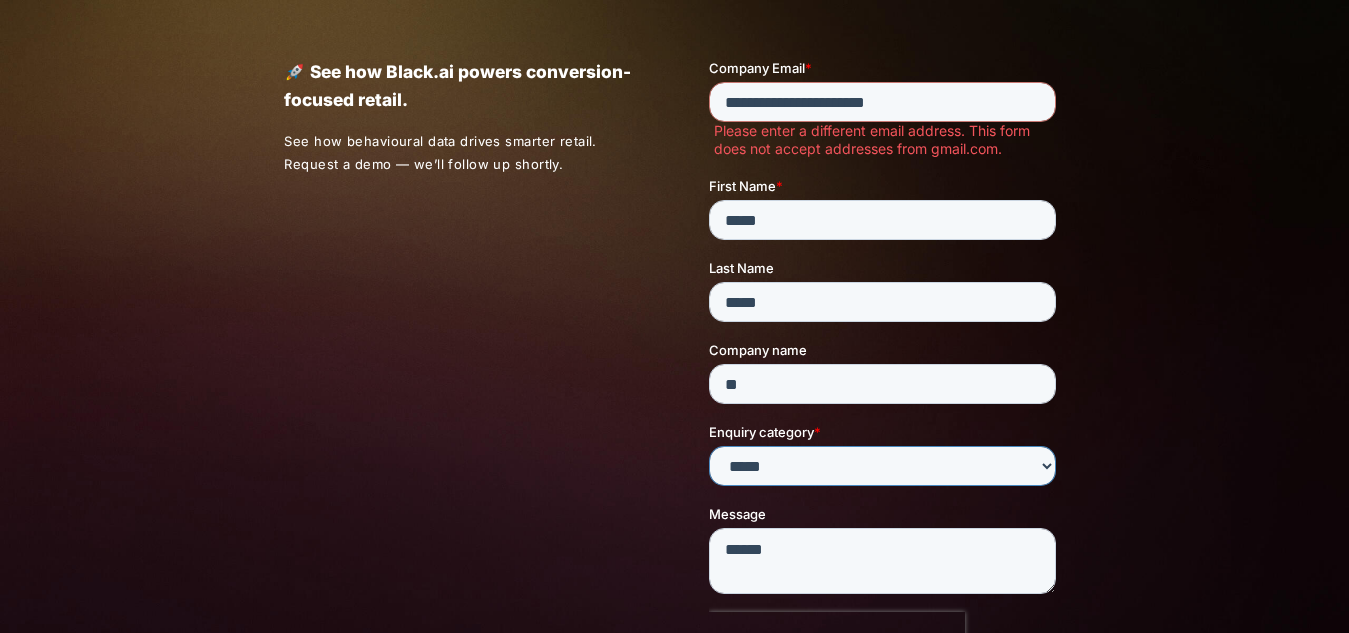 click on "**********" at bounding box center (882, 466) 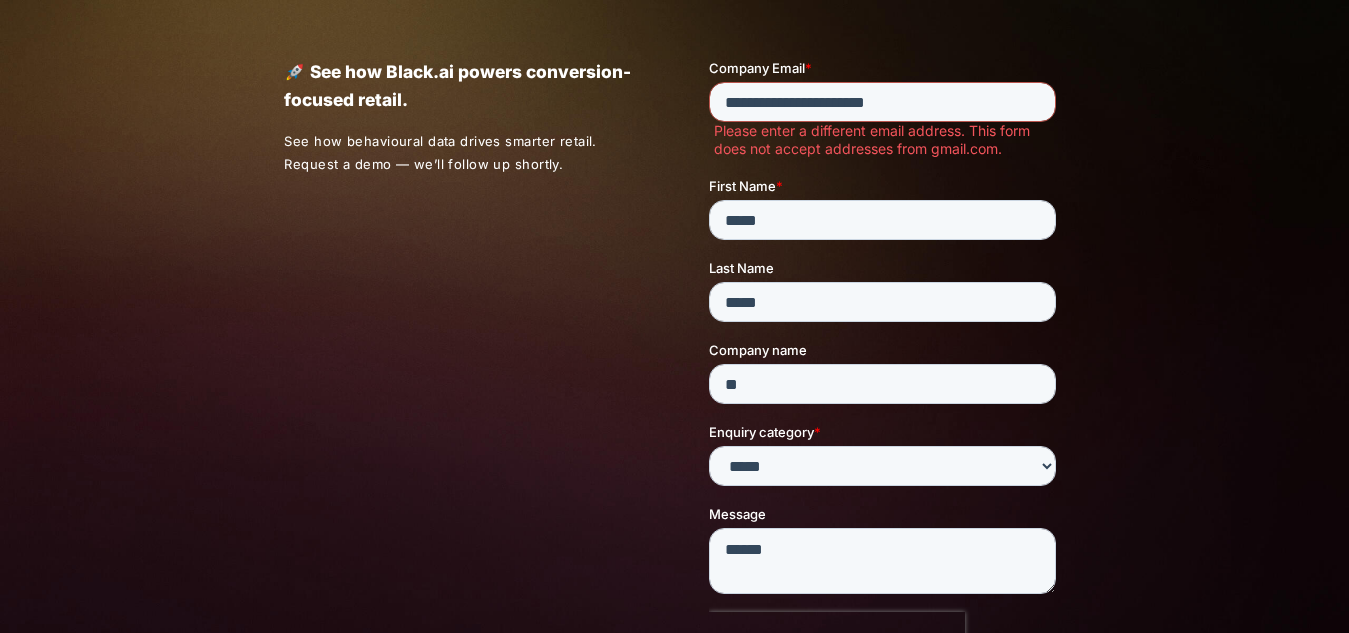 click on "**********" at bounding box center [882, 102] 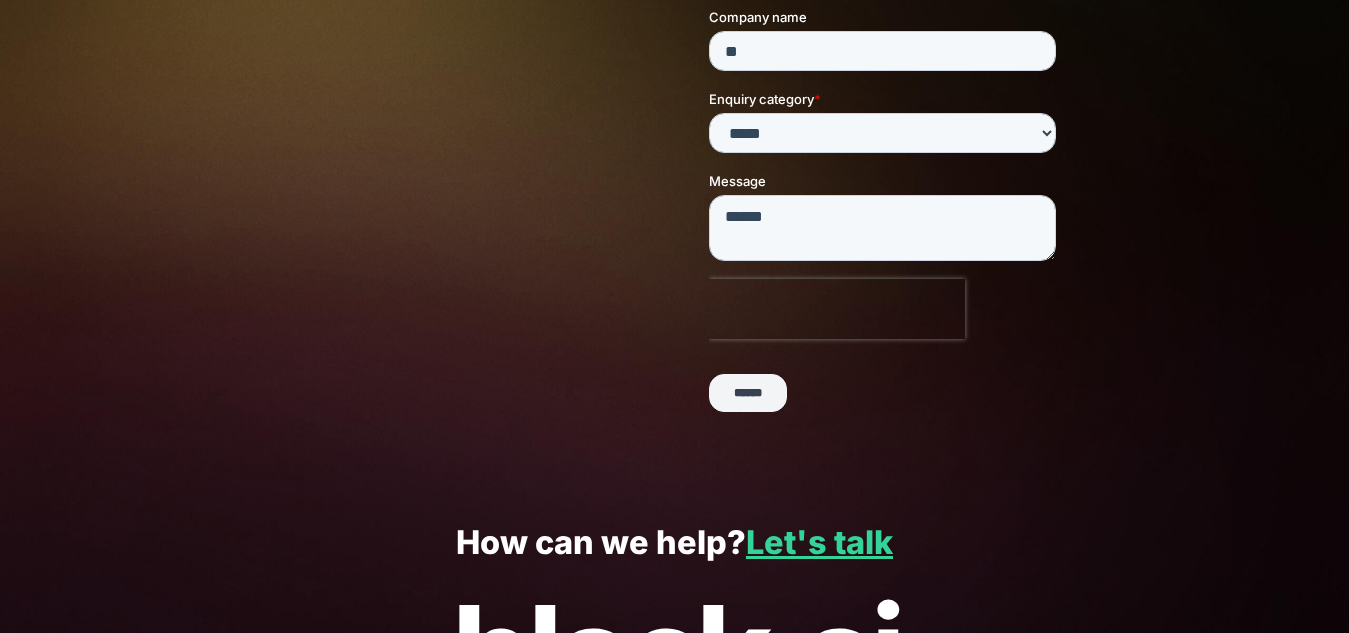 scroll, scrollTop: 374, scrollLeft: 0, axis: vertical 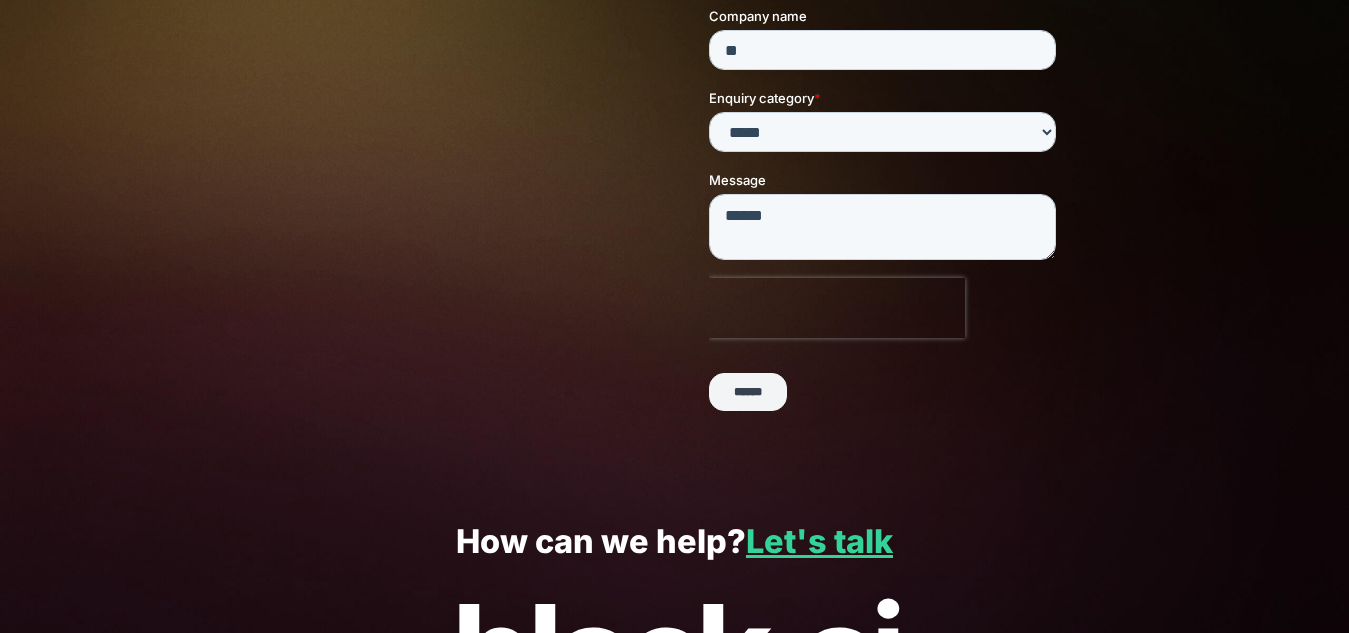 type on "**********" 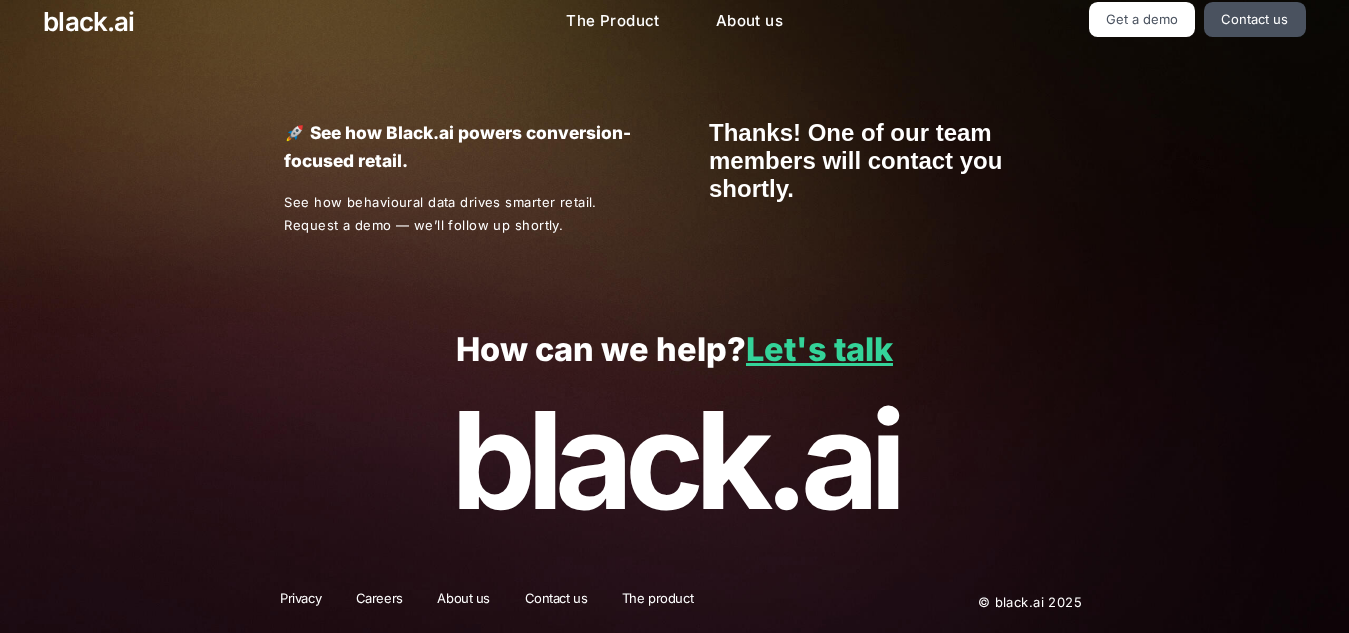 scroll, scrollTop: 0, scrollLeft: 0, axis: both 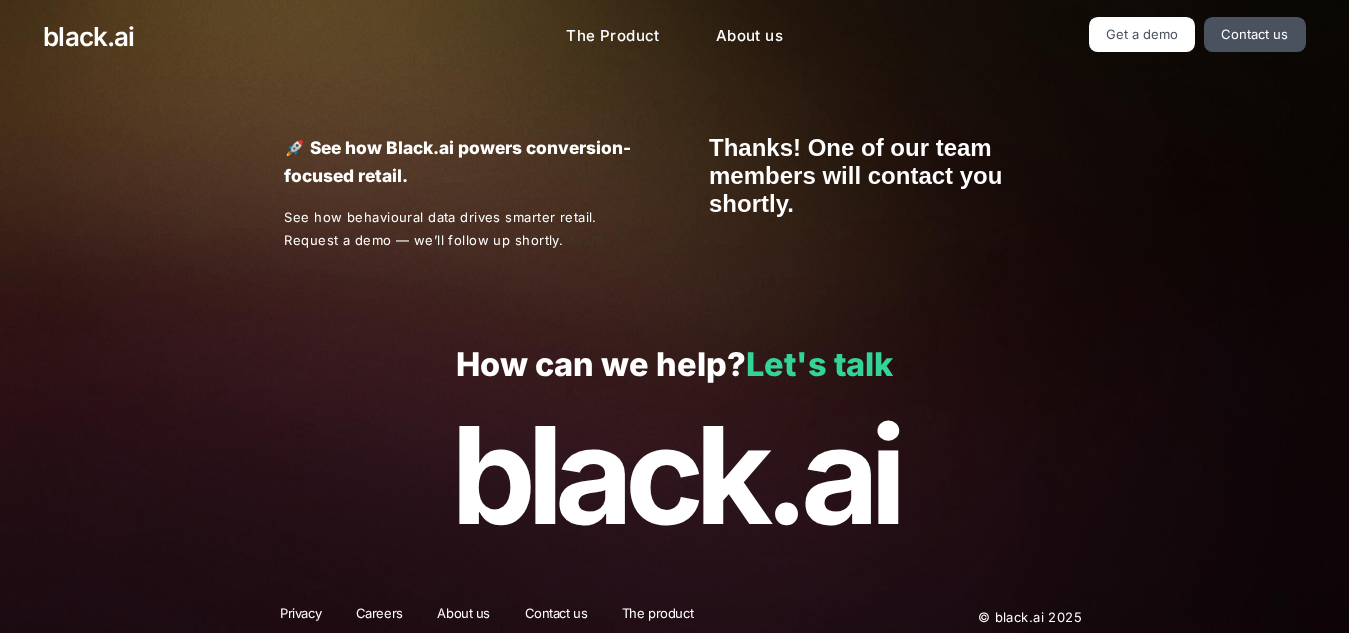 click on "Let's talk" at bounding box center (819, 364) 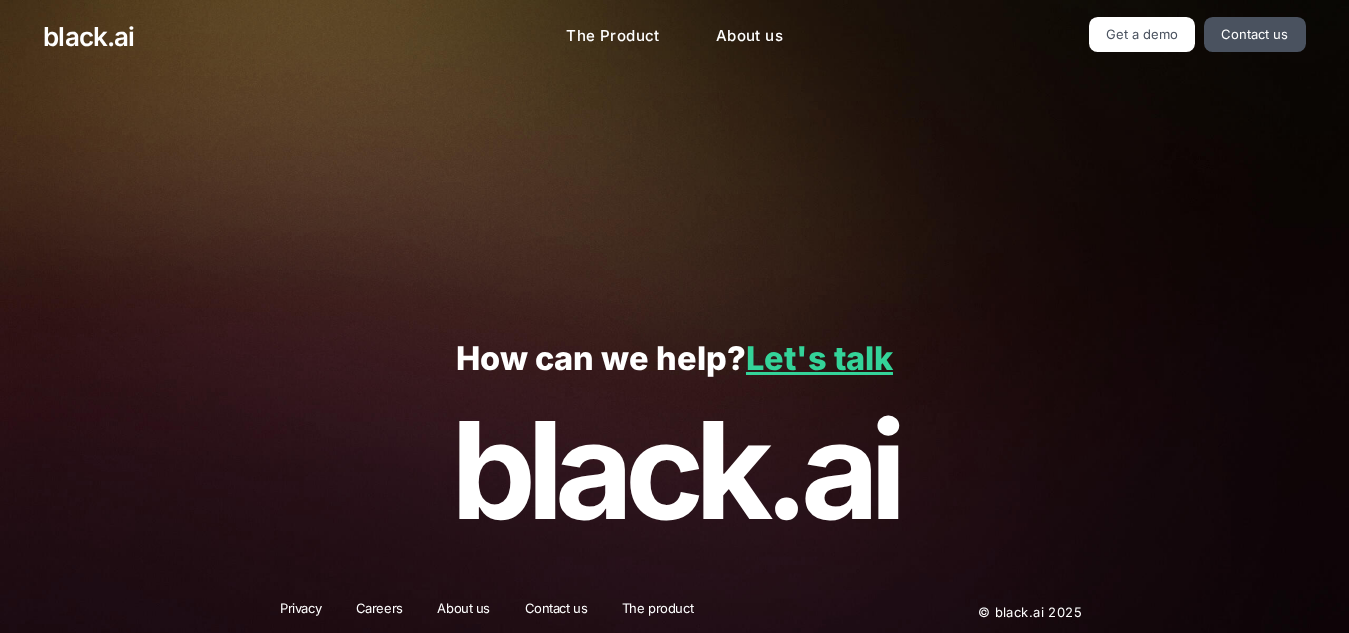 scroll, scrollTop: 0, scrollLeft: 0, axis: both 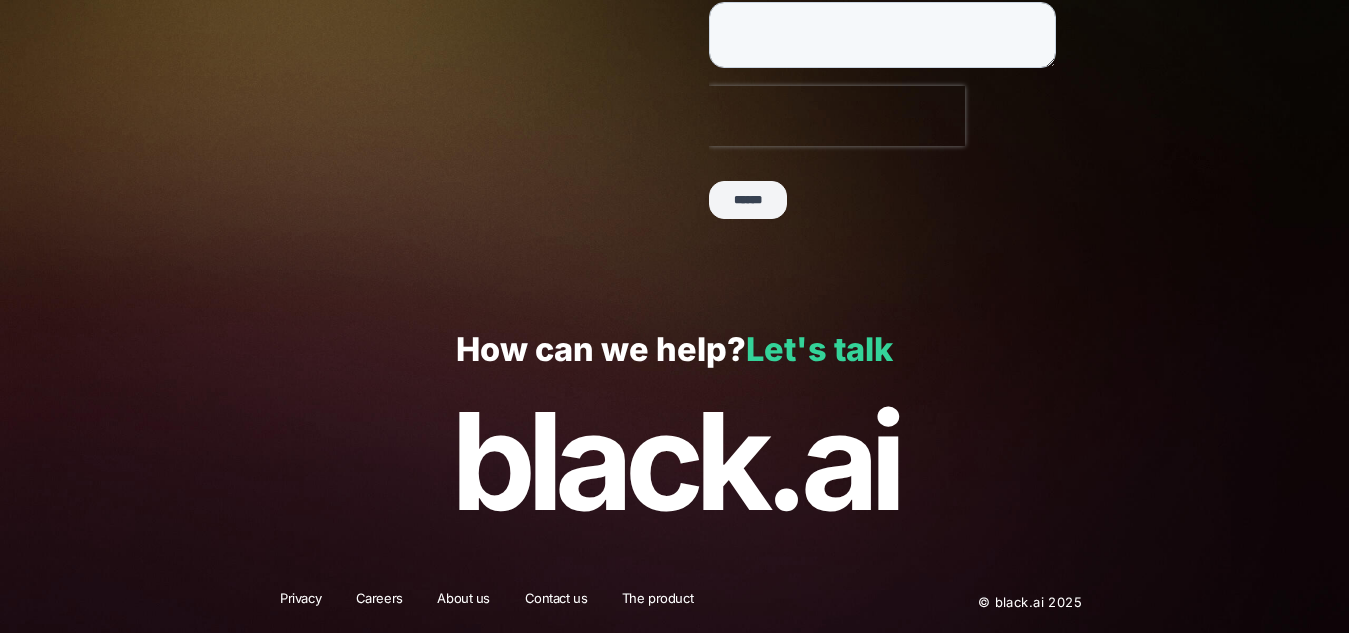 click on "Let's talk" at bounding box center (819, 349) 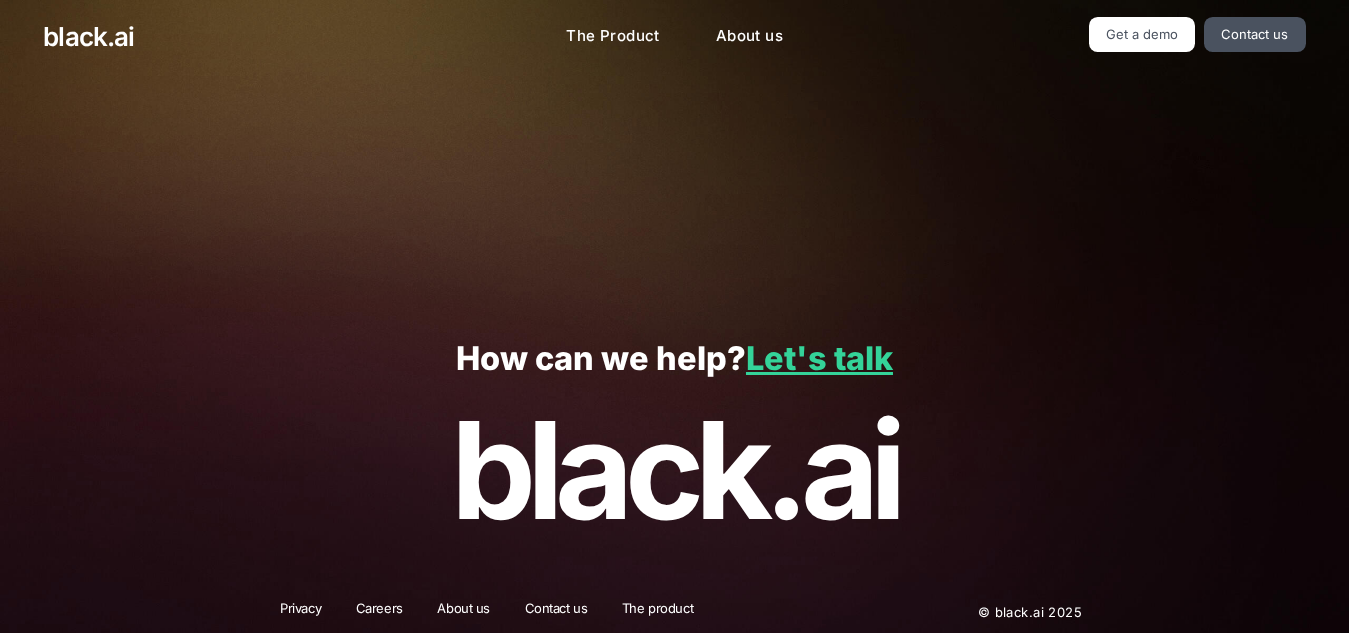 scroll, scrollTop: 0, scrollLeft: 0, axis: both 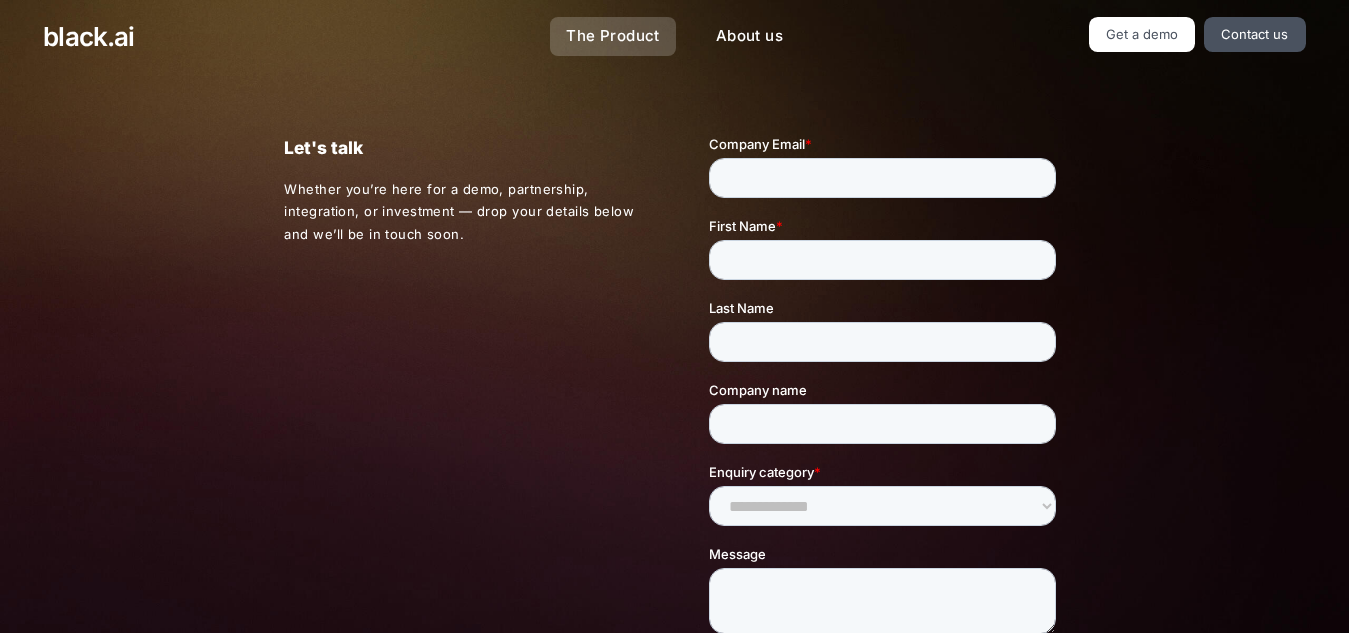 click on "The Product" at bounding box center [613, 36] 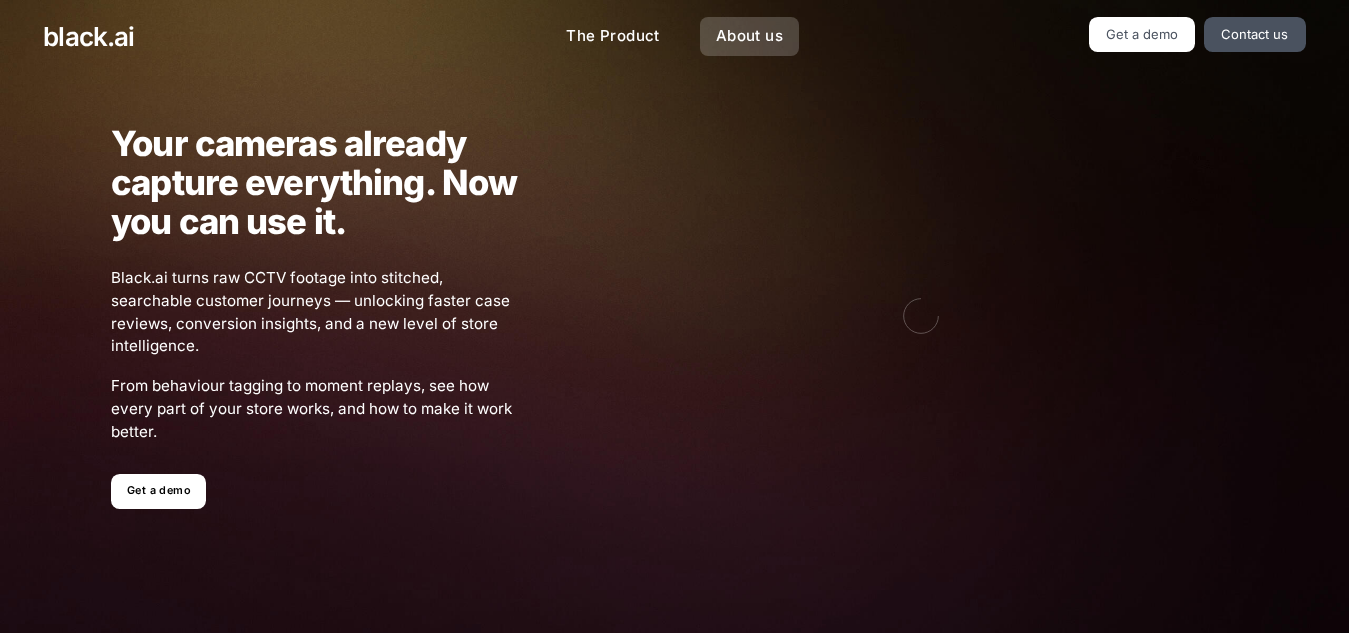 click on "About us" at bounding box center (749, 36) 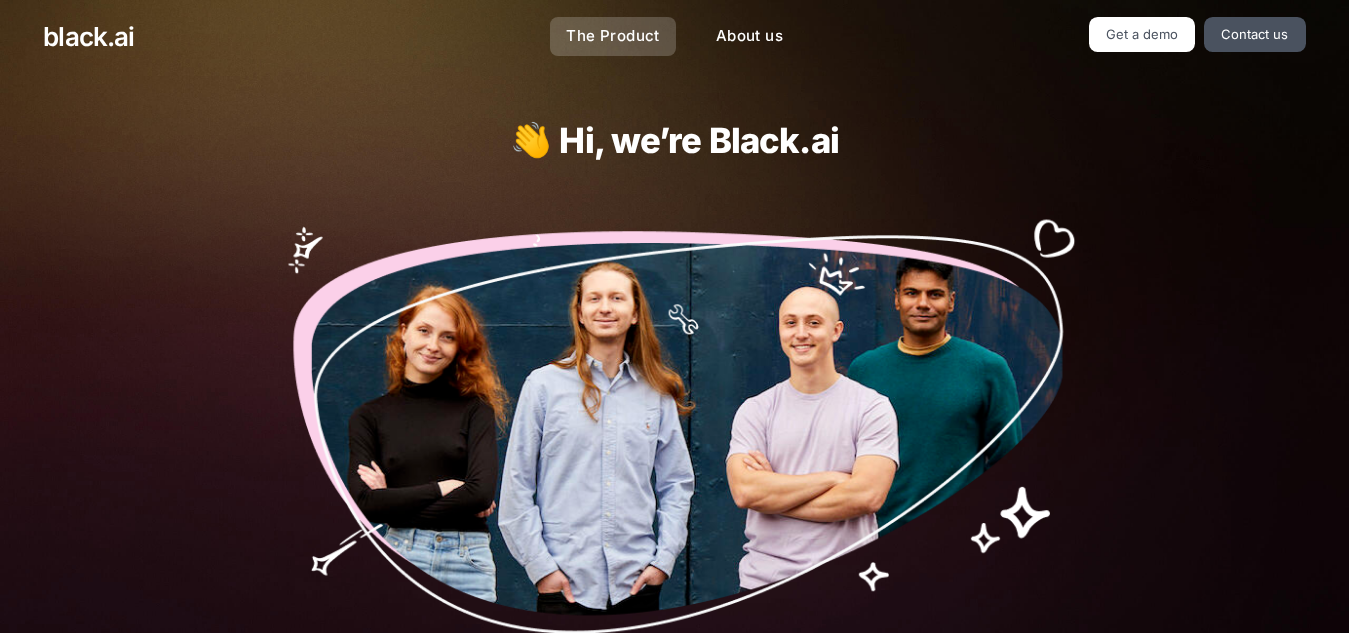 click on "The Product" at bounding box center [613, 36] 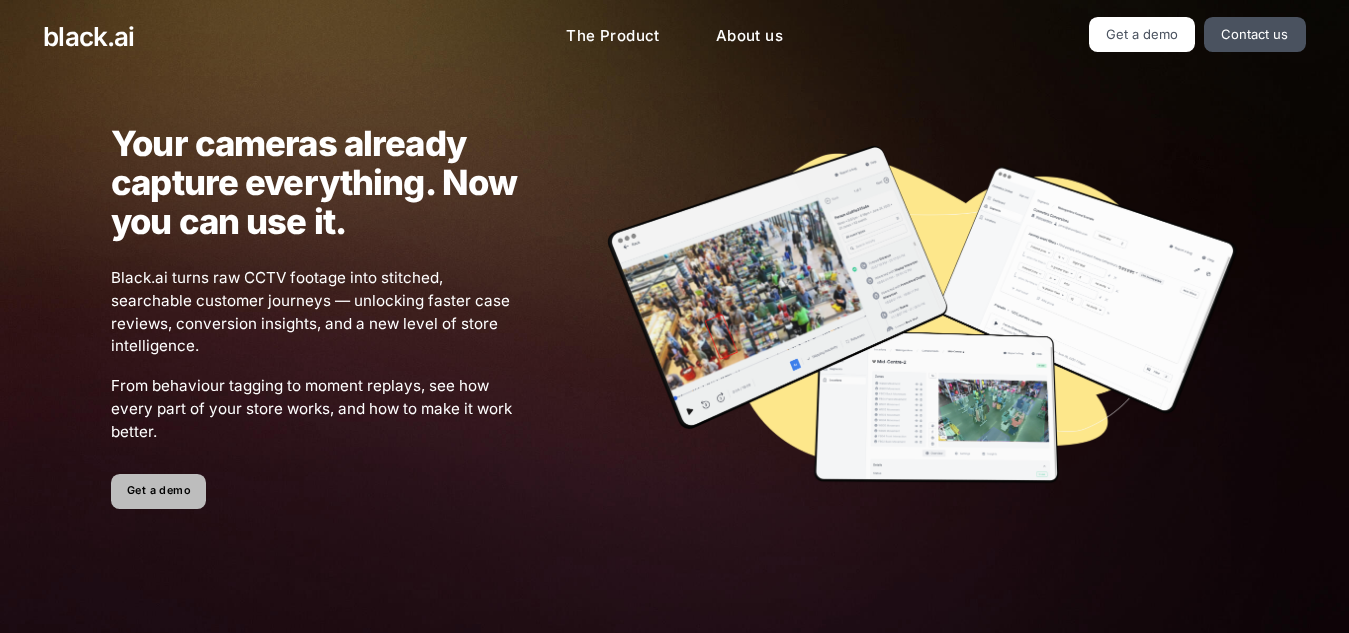 click on "Get a demo" at bounding box center [158, 491] 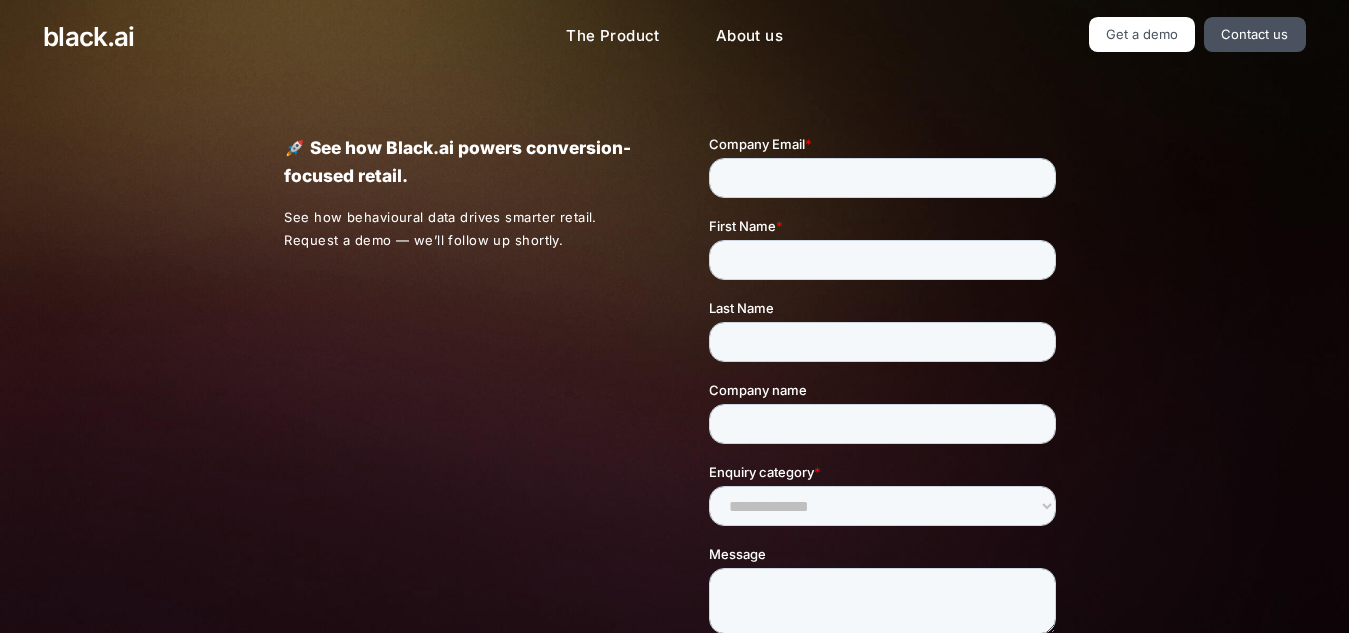 scroll, scrollTop: 0, scrollLeft: 0, axis: both 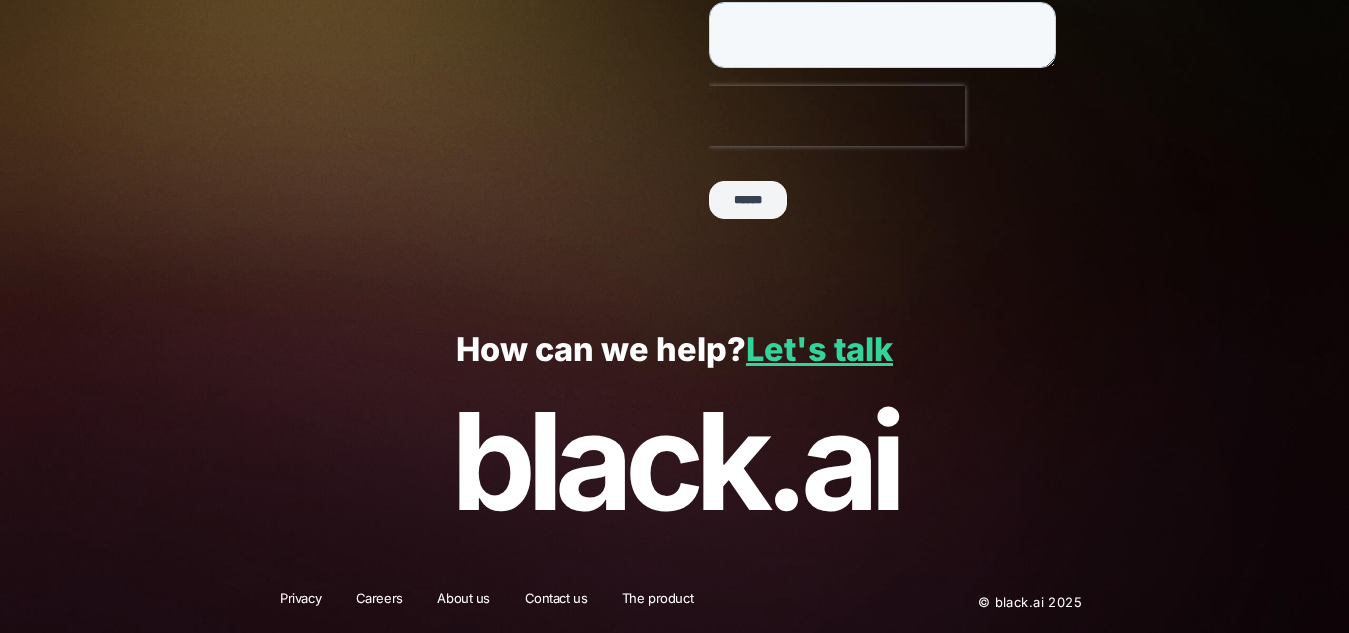 click on "black.ai" at bounding box center [674, 462] 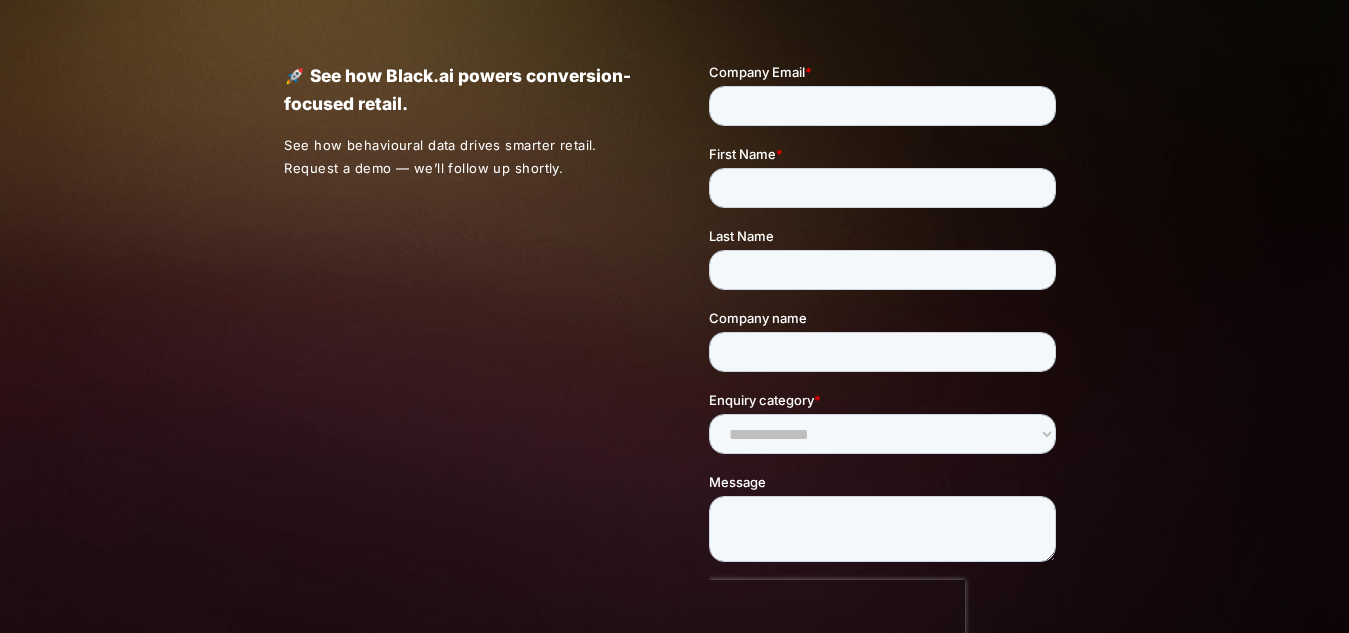 scroll, scrollTop: 71, scrollLeft: 0, axis: vertical 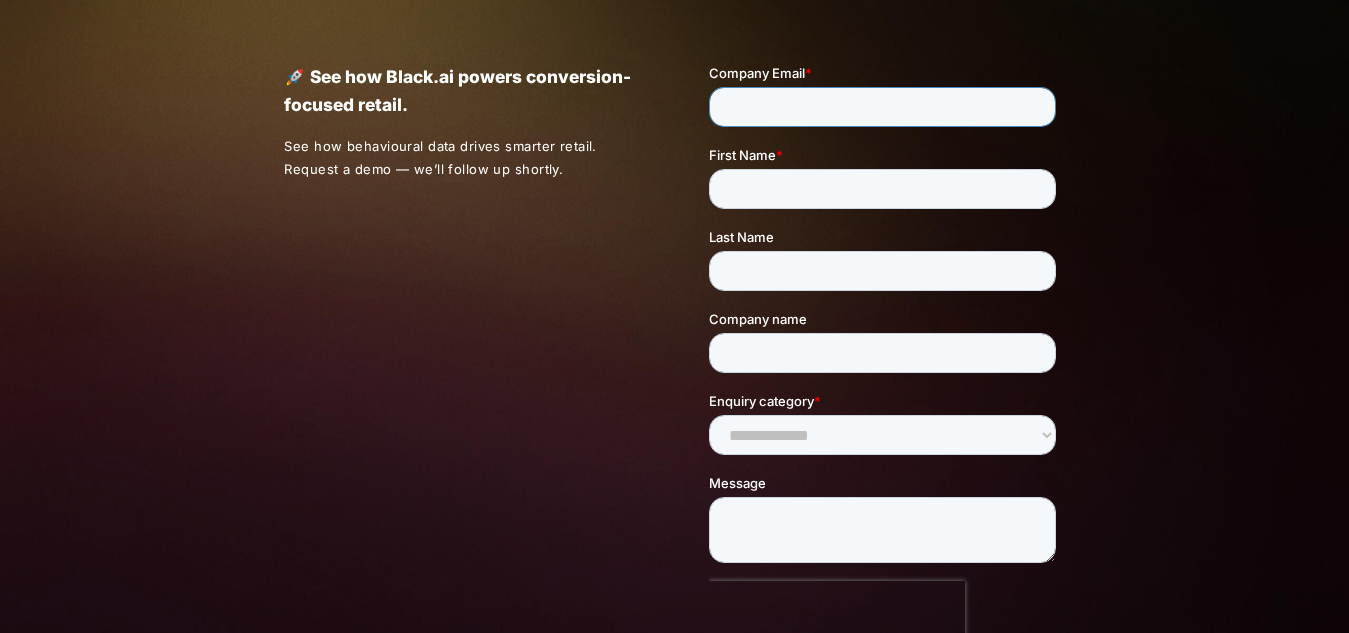 click on "Company Email *" at bounding box center [882, 107] 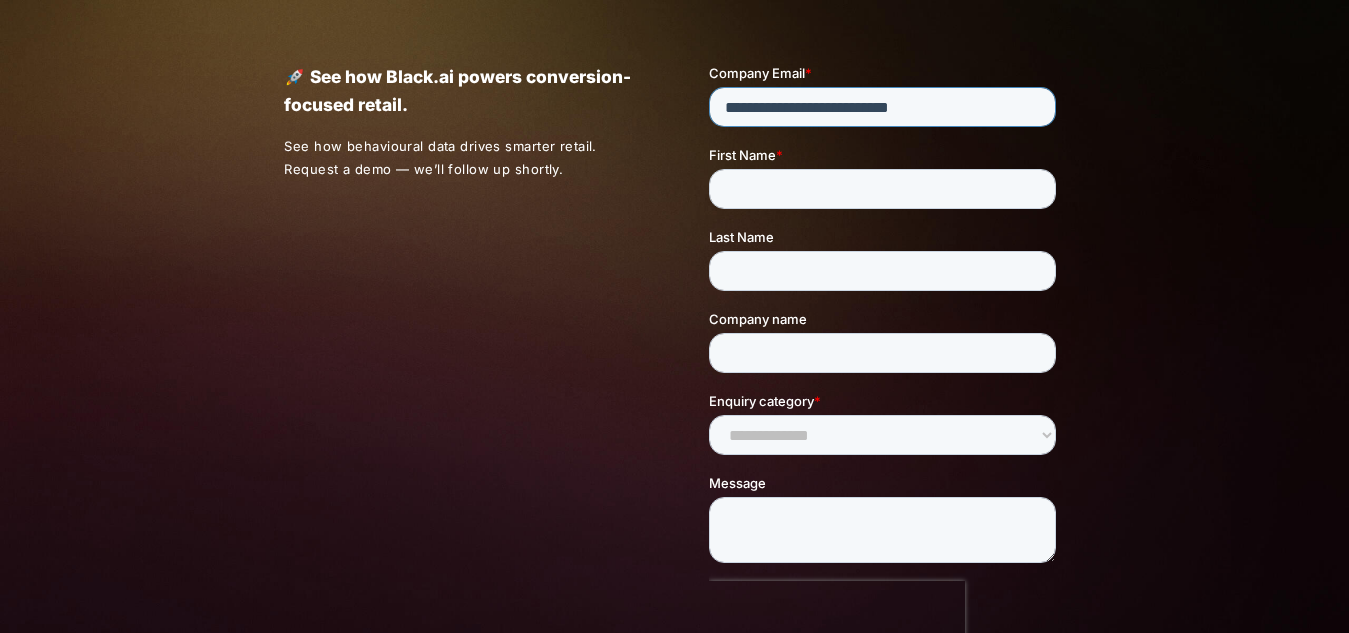 type on "**********" 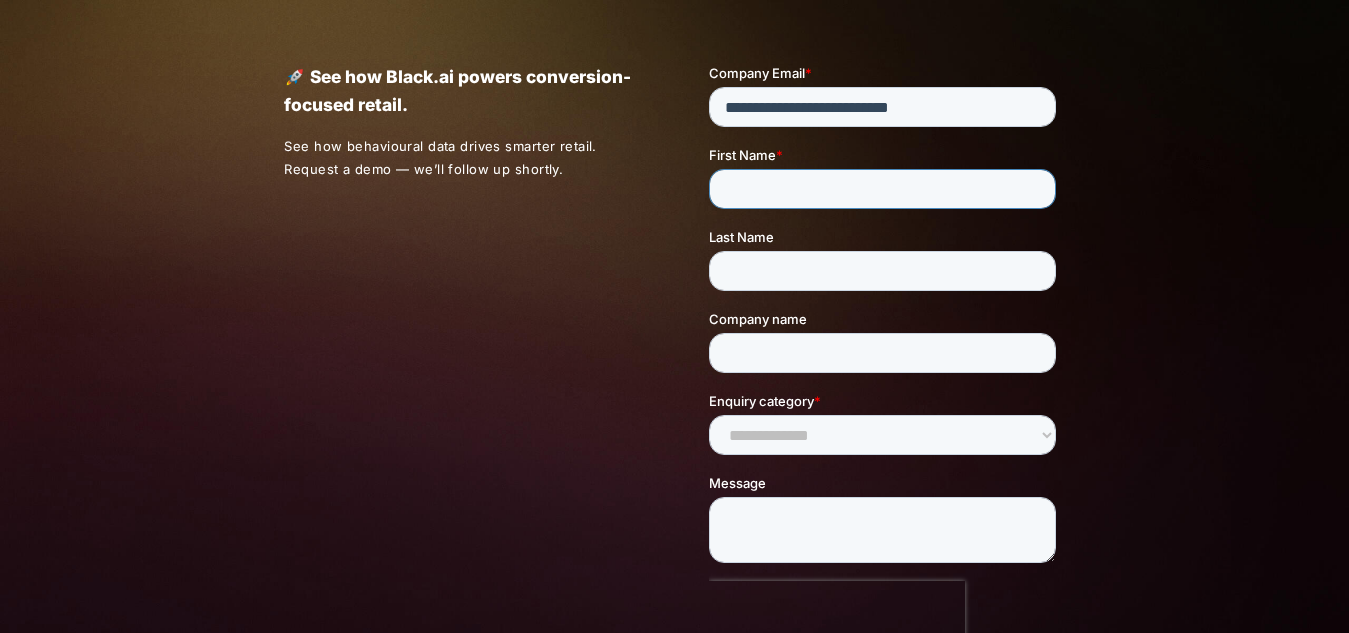 click on "First Name *" at bounding box center [882, 189] 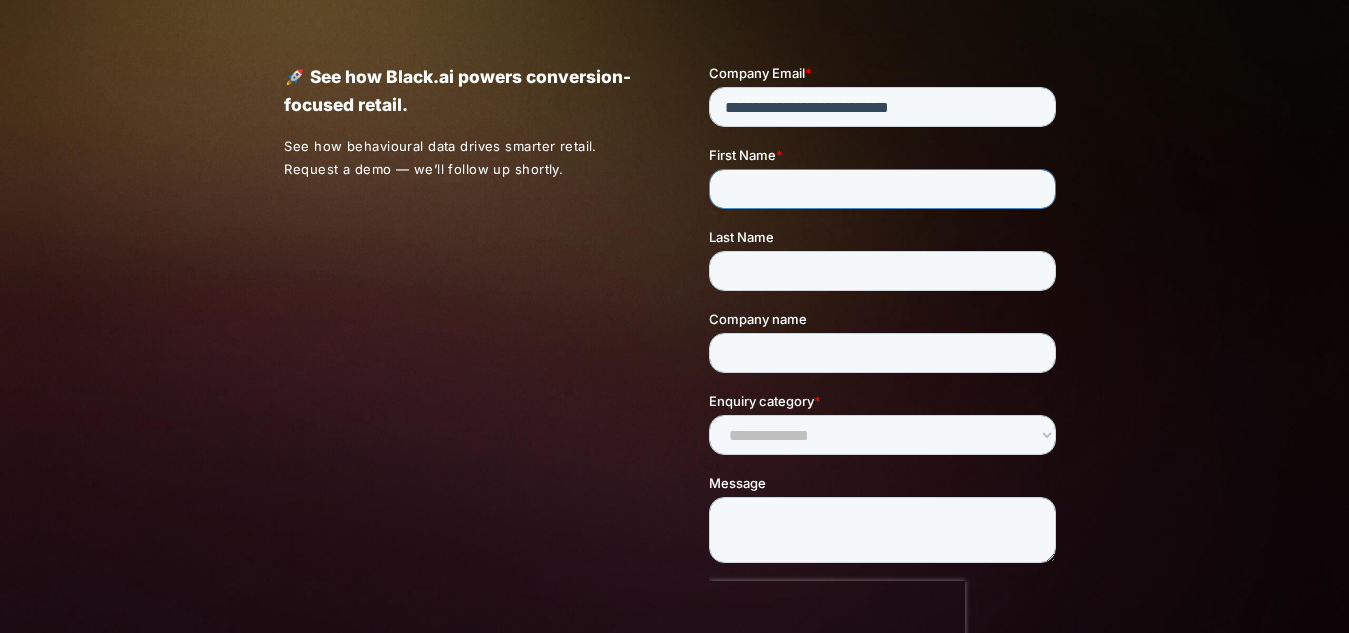 type on "*****" 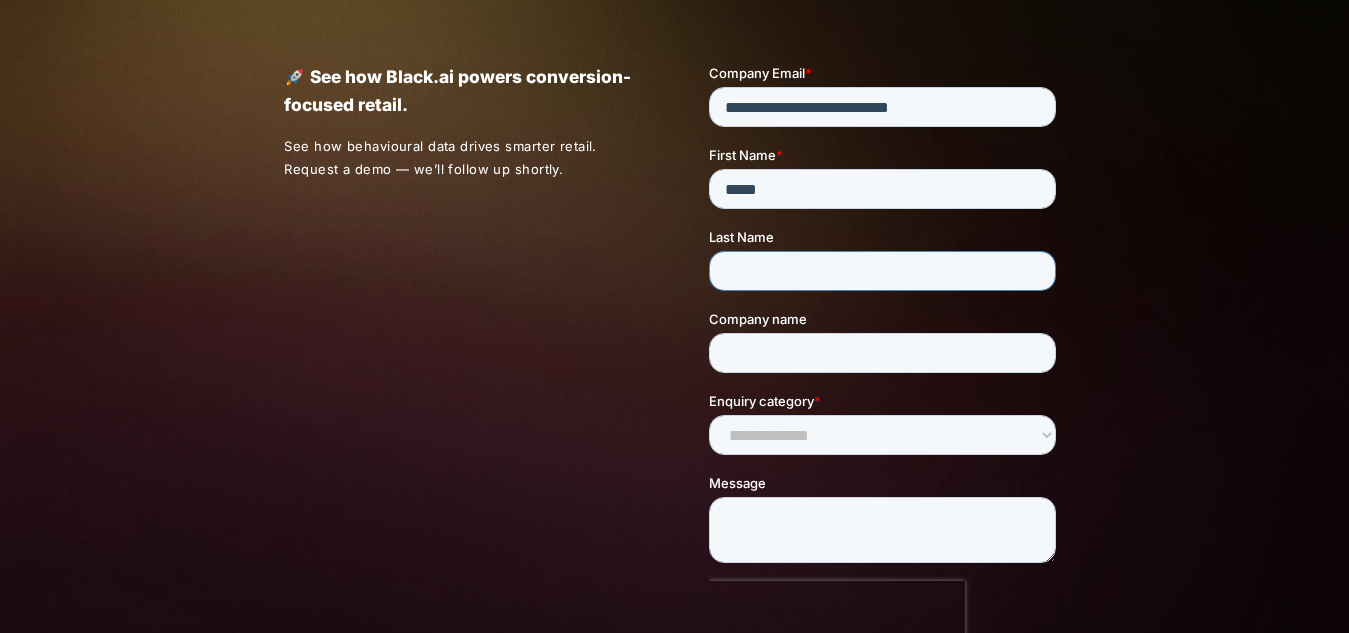 click on "Last Name" at bounding box center [882, 271] 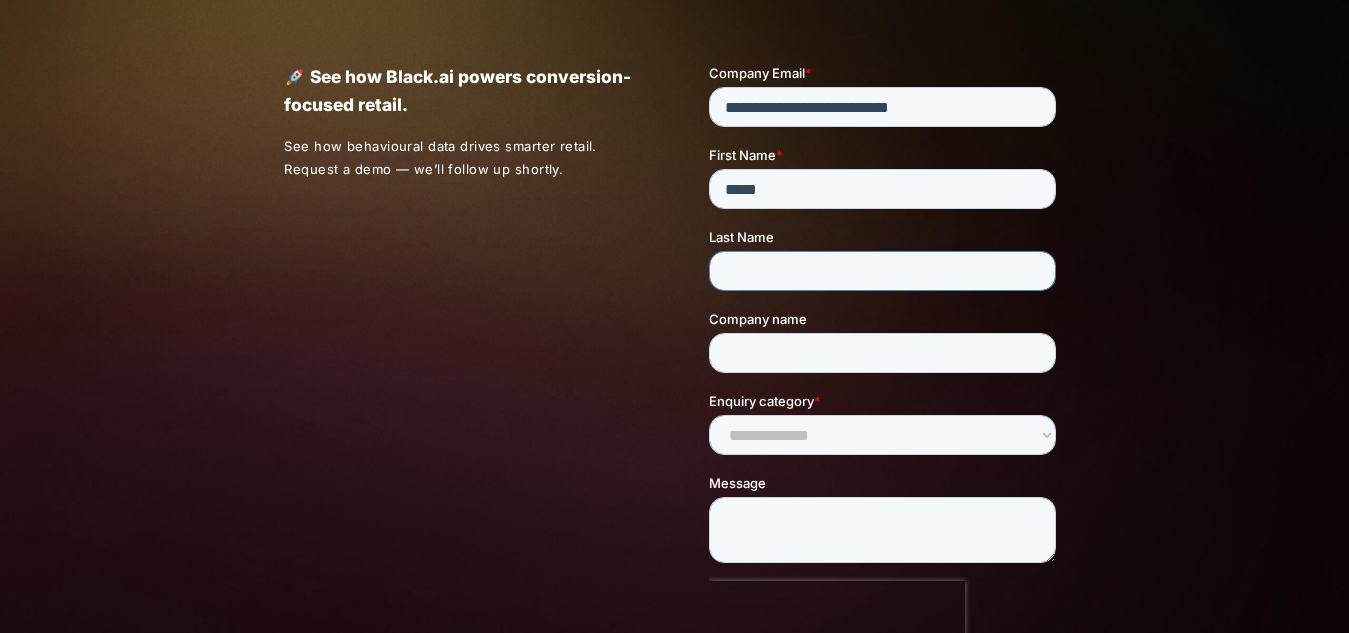 type on "*****" 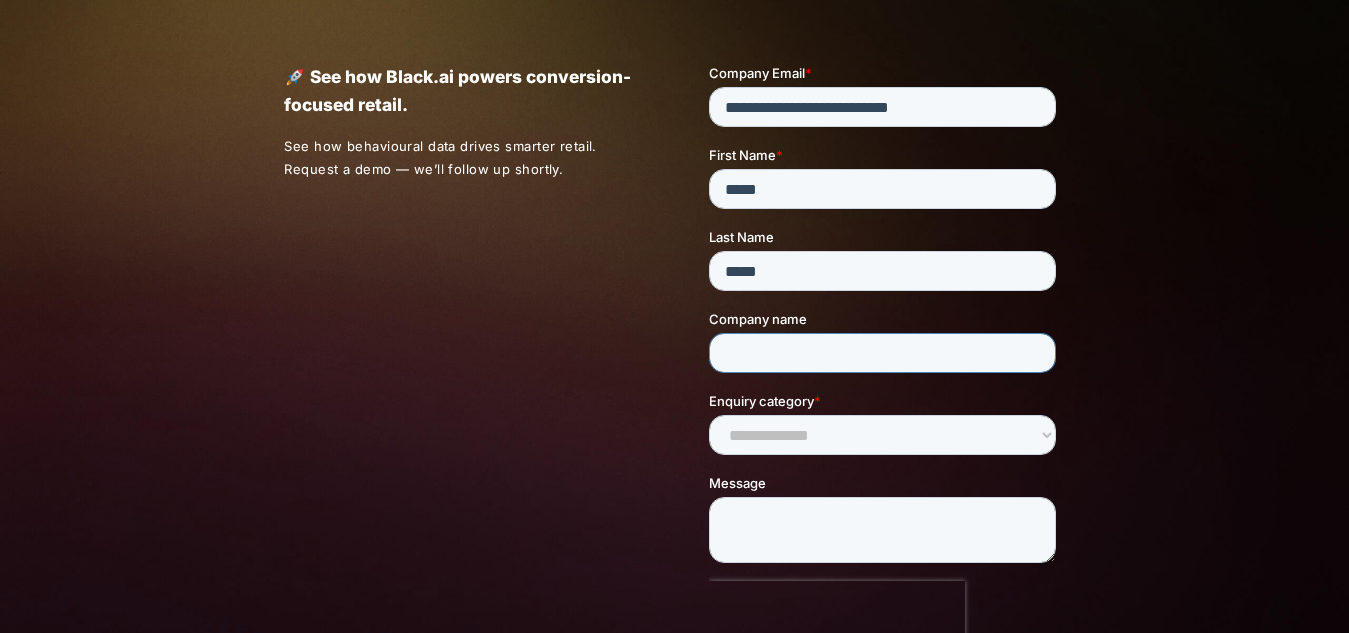 click on "Company name" at bounding box center (882, 353) 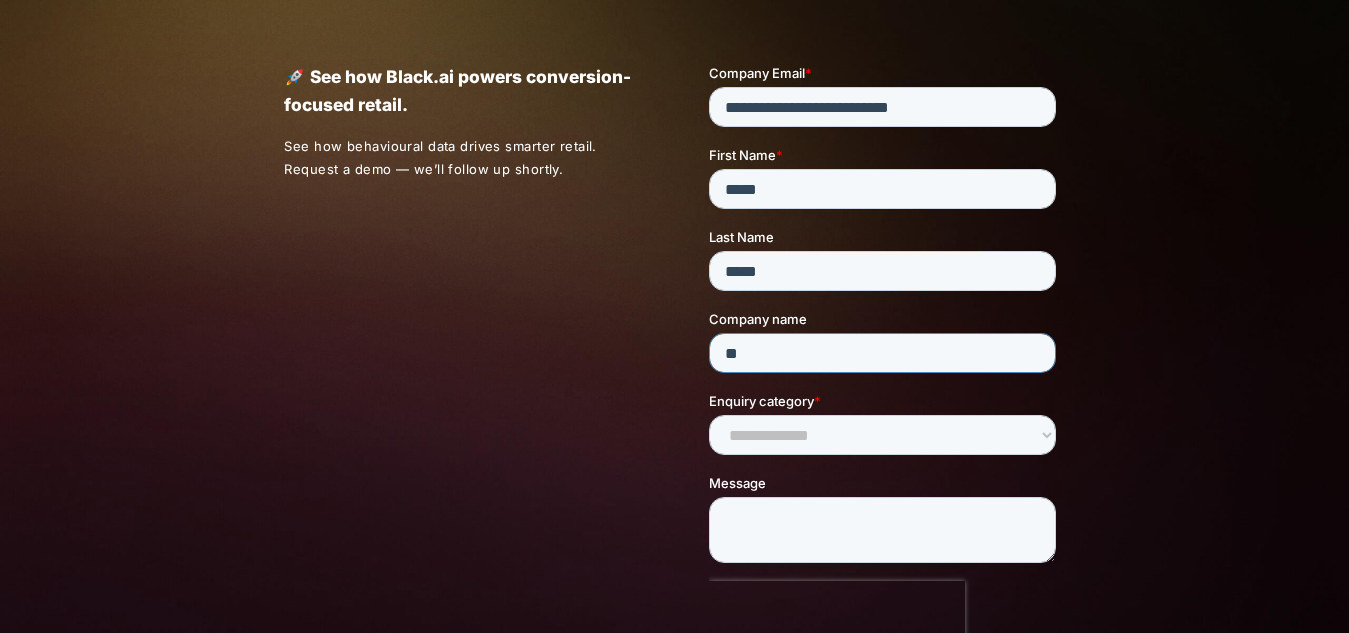 type on "**" 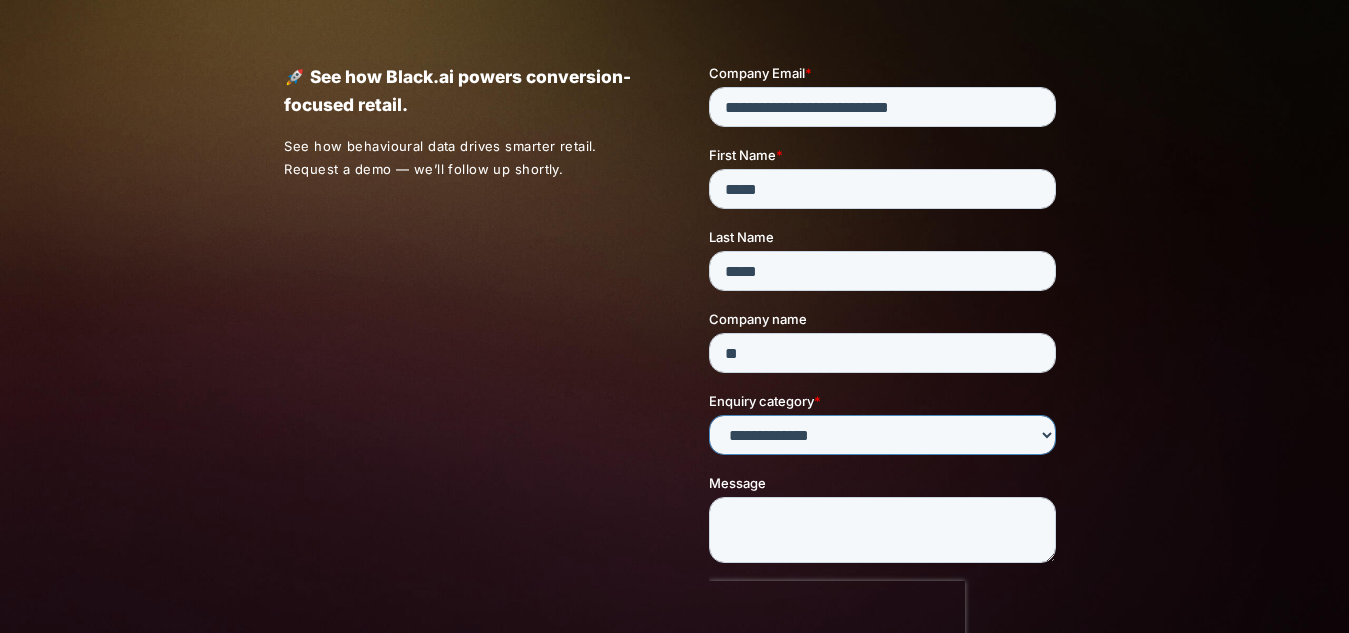 click on "**********" at bounding box center [882, 435] 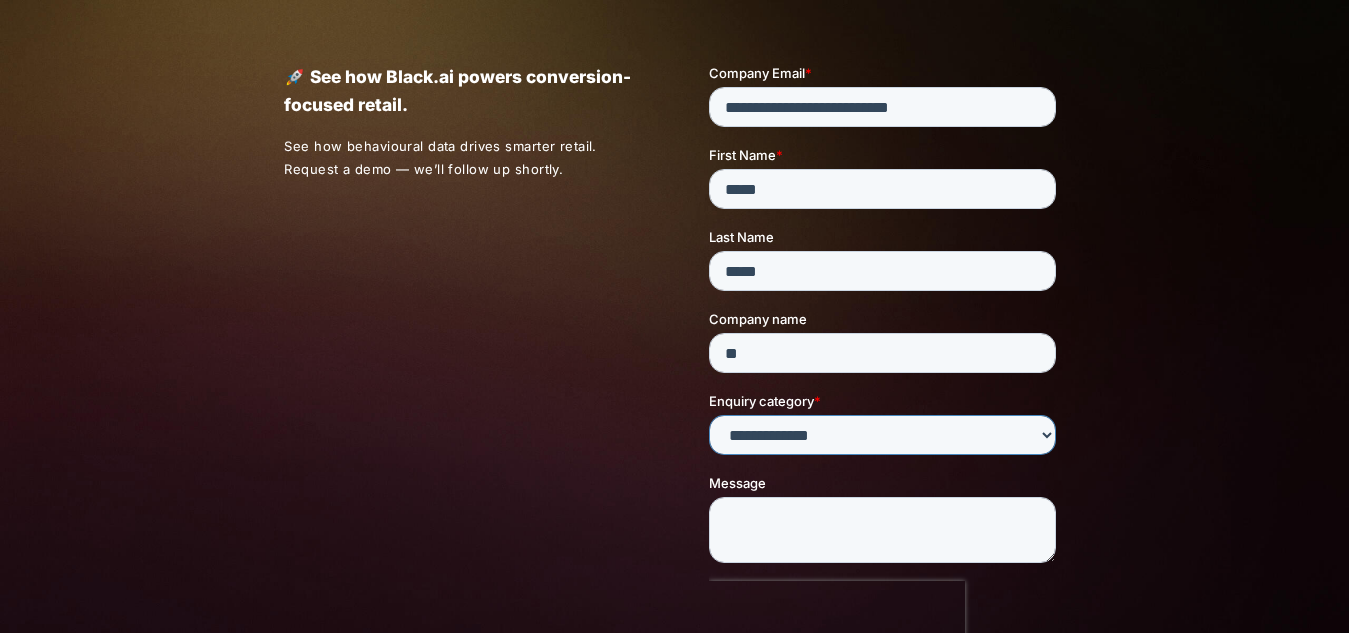 select on "*****" 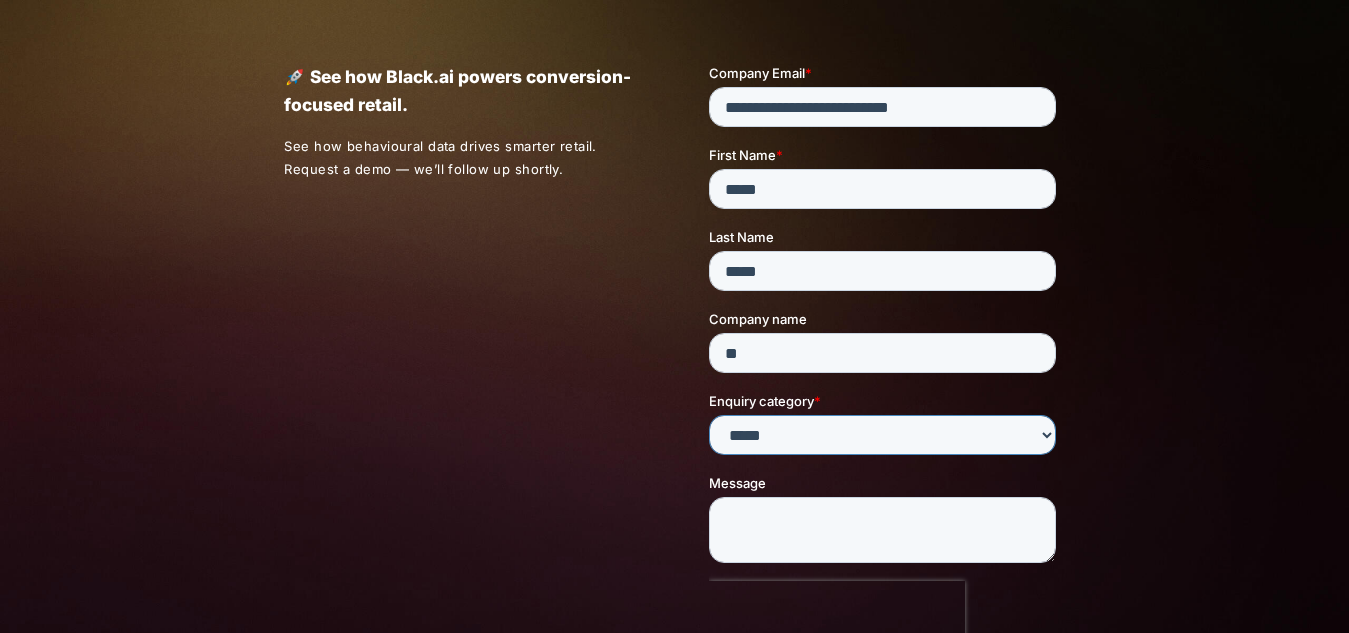 click on "**********" at bounding box center [882, 435] 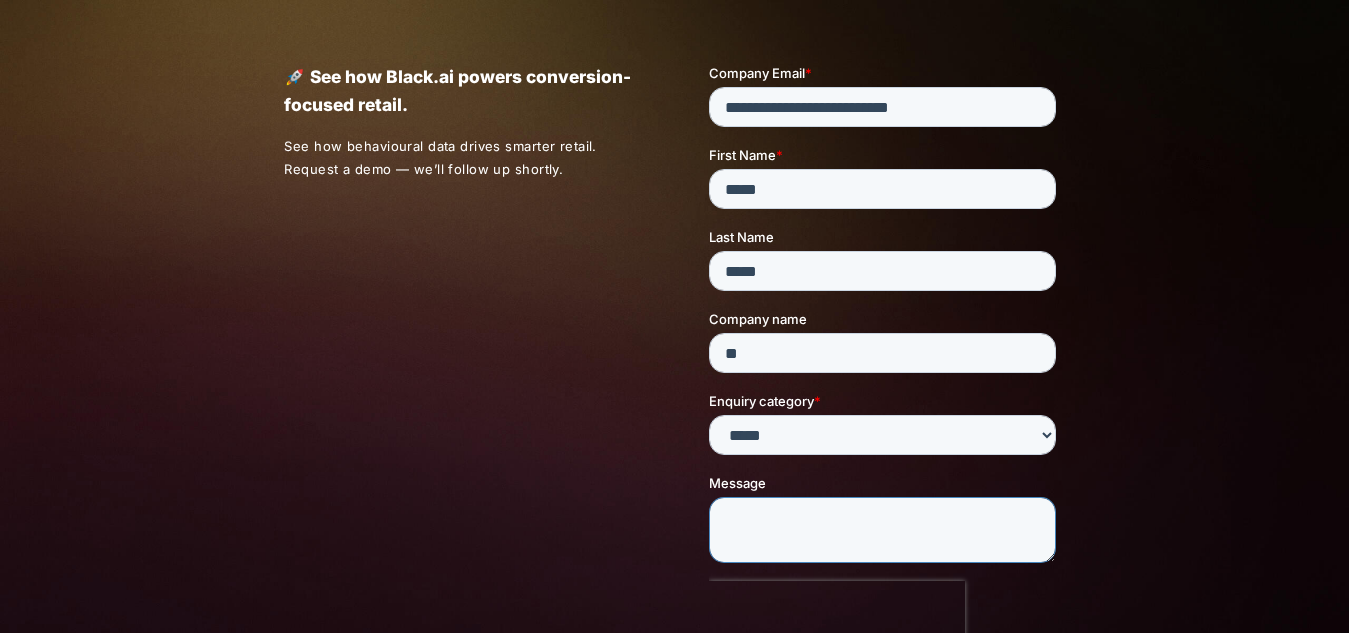 click on "Message" at bounding box center (882, 530) 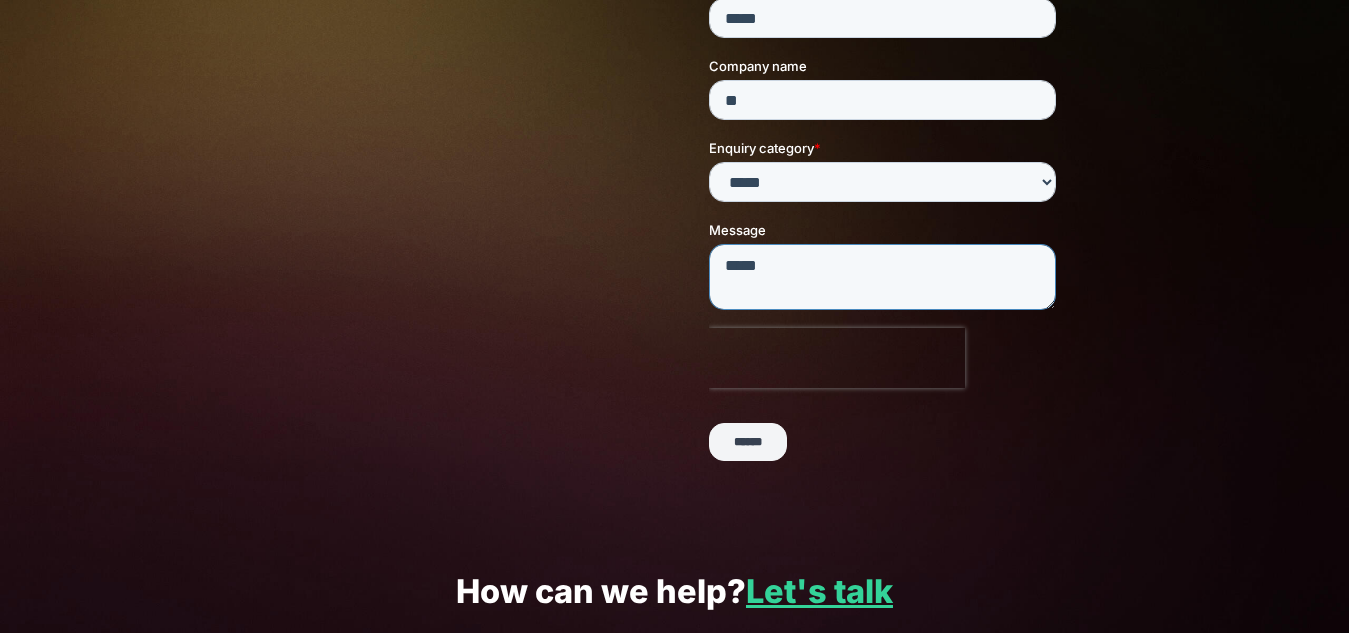 scroll, scrollTop: 325, scrollLeft: 0, axis: vertical 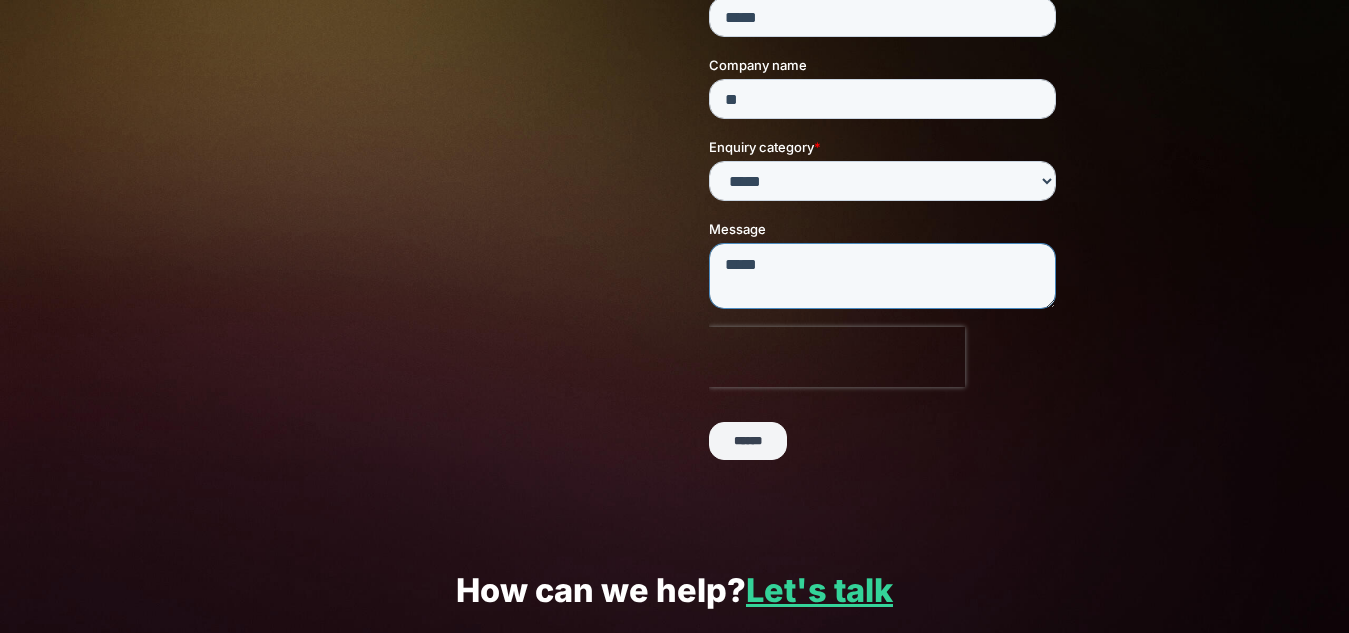type on "*****" 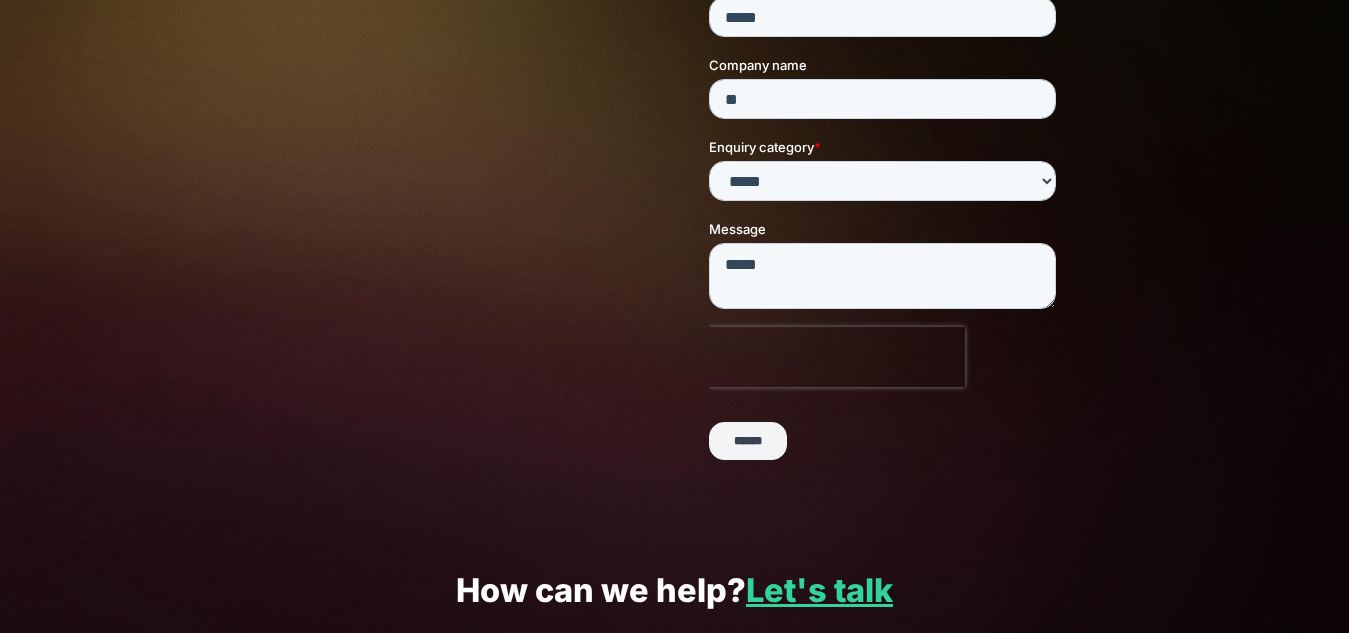 click on "******" at bounding box center (748, 442) 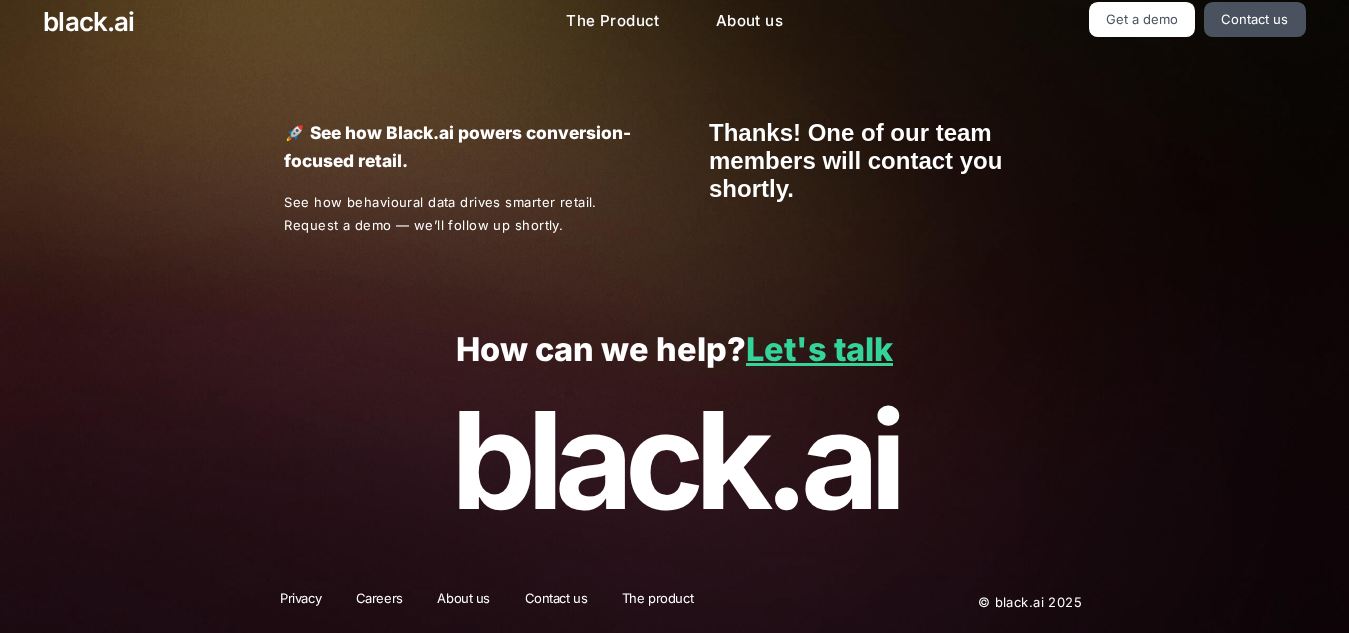 scroll, scrollTop: 0, scrollLeft: 0, axis: both 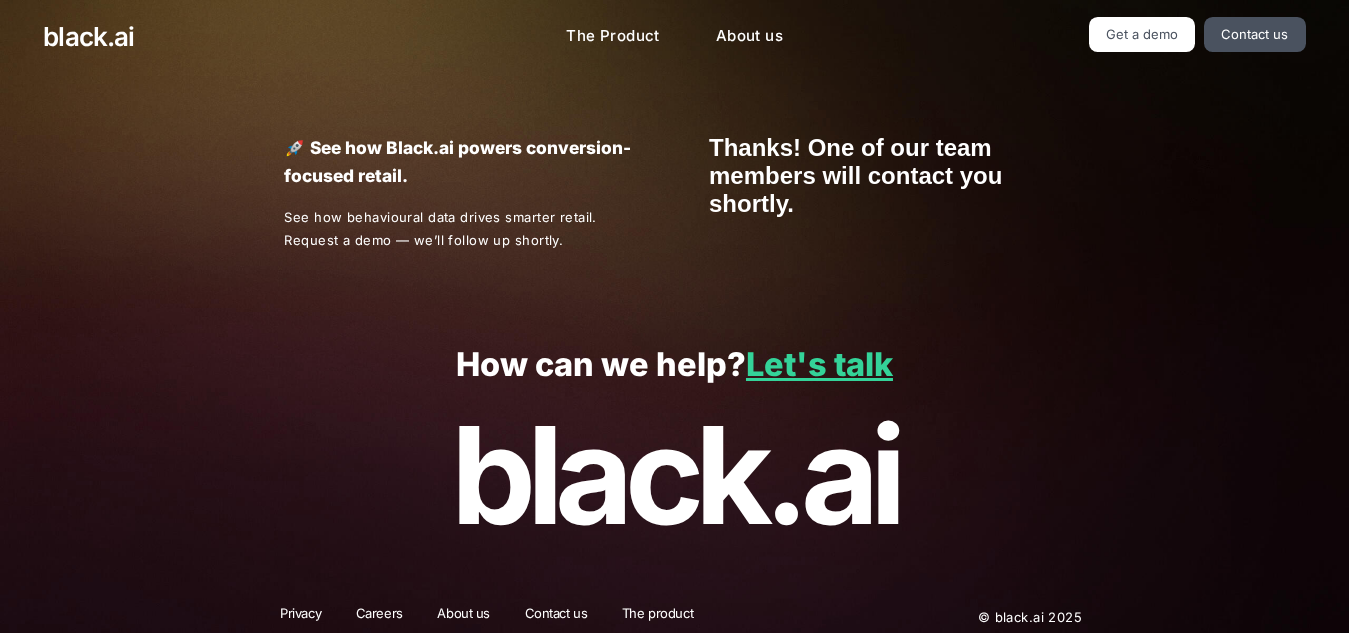 click on "black.ai" at bounding box center (674, 476) 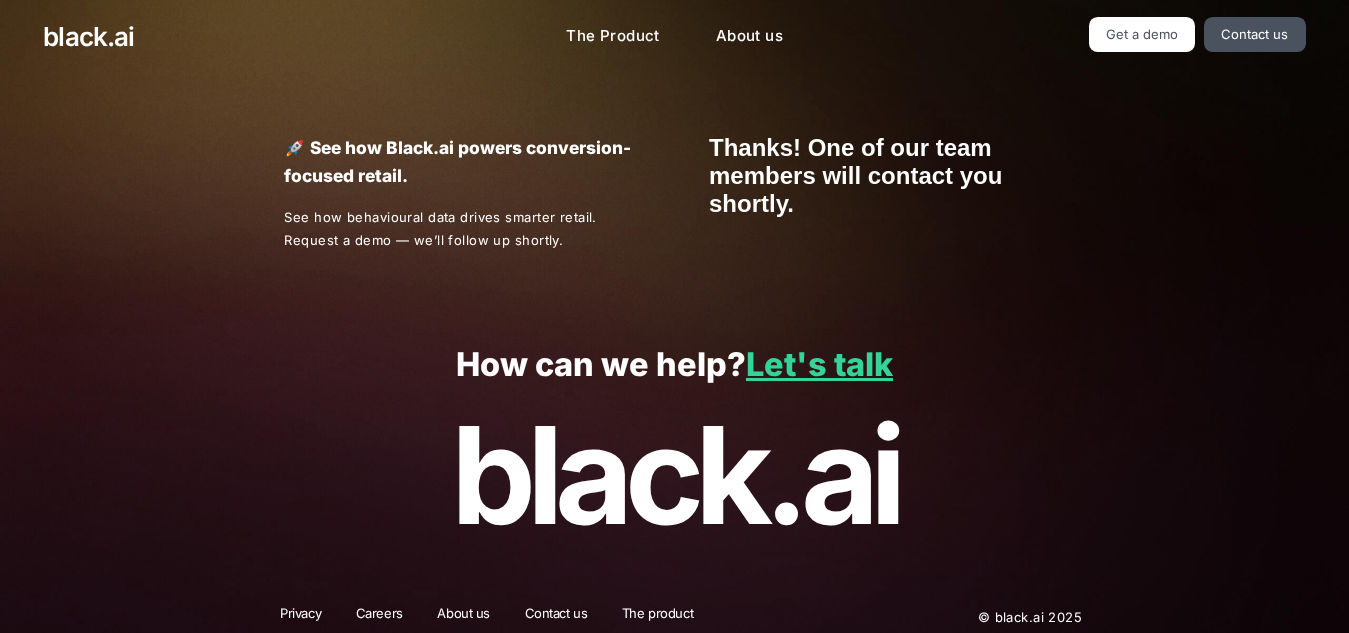 click on "How can we help?  Let's talk black.ai" at bounding box center [674, 449] 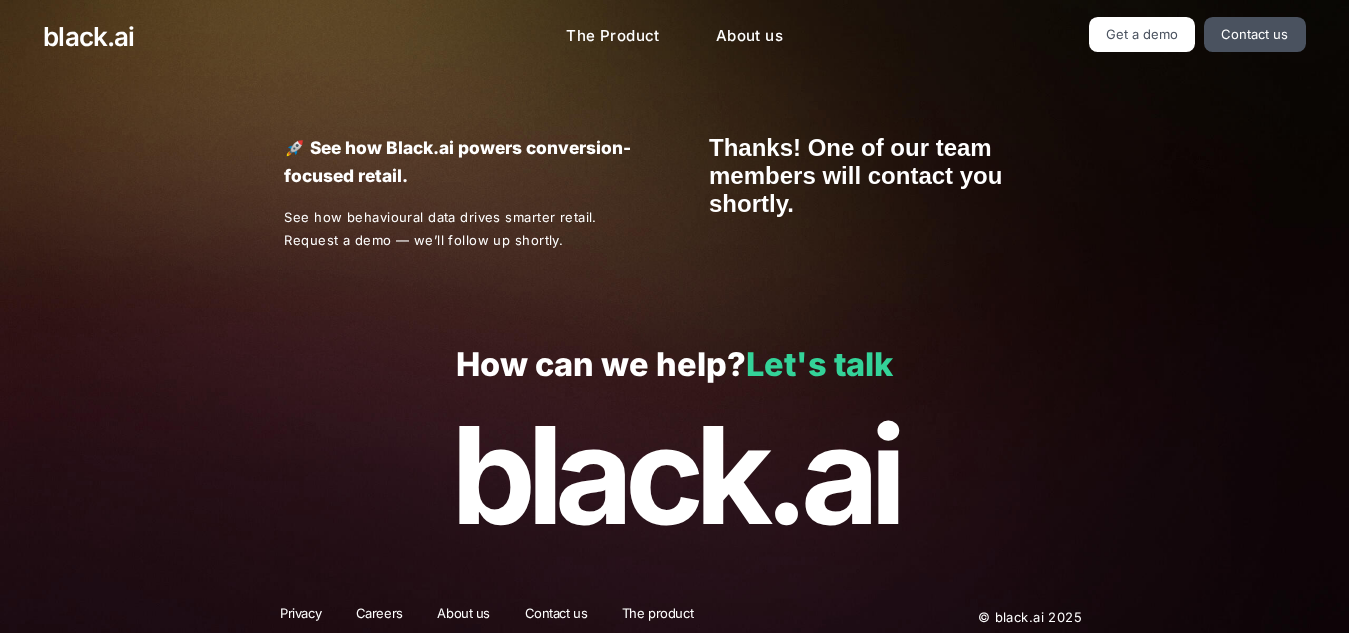 click on "Let's talk" at bounding box center [819, 364] 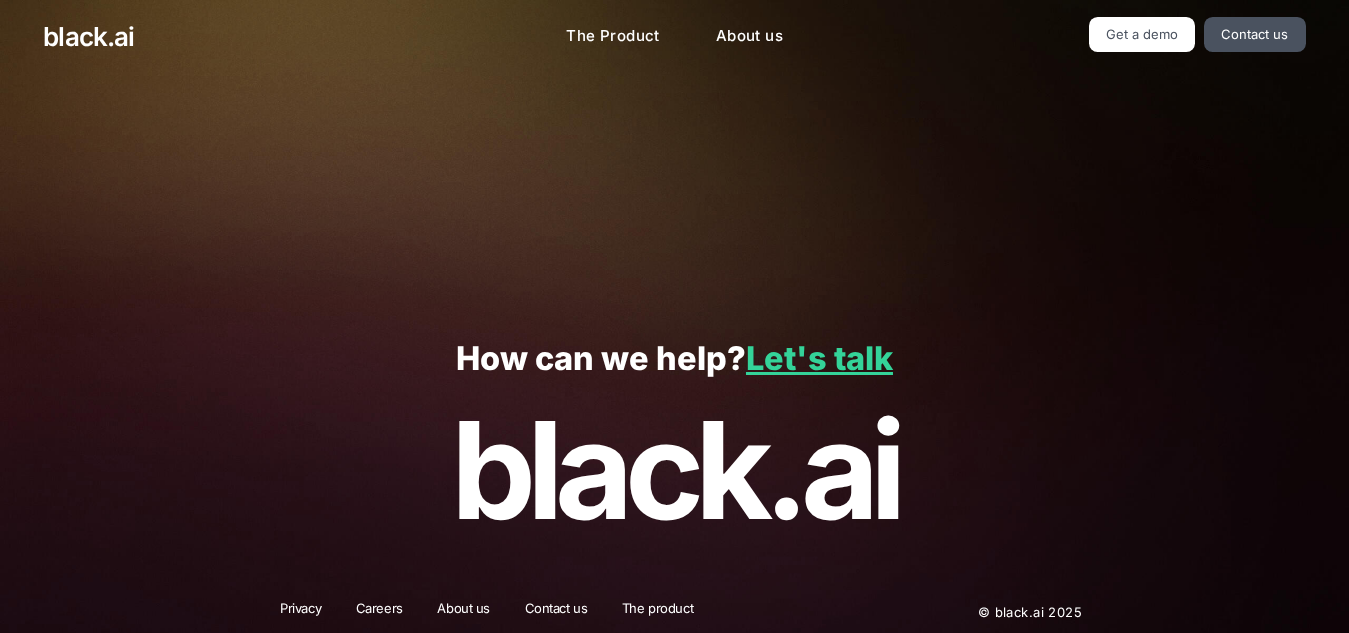scroll, scrollTop: 0, scrollLeft: 0, axis: both 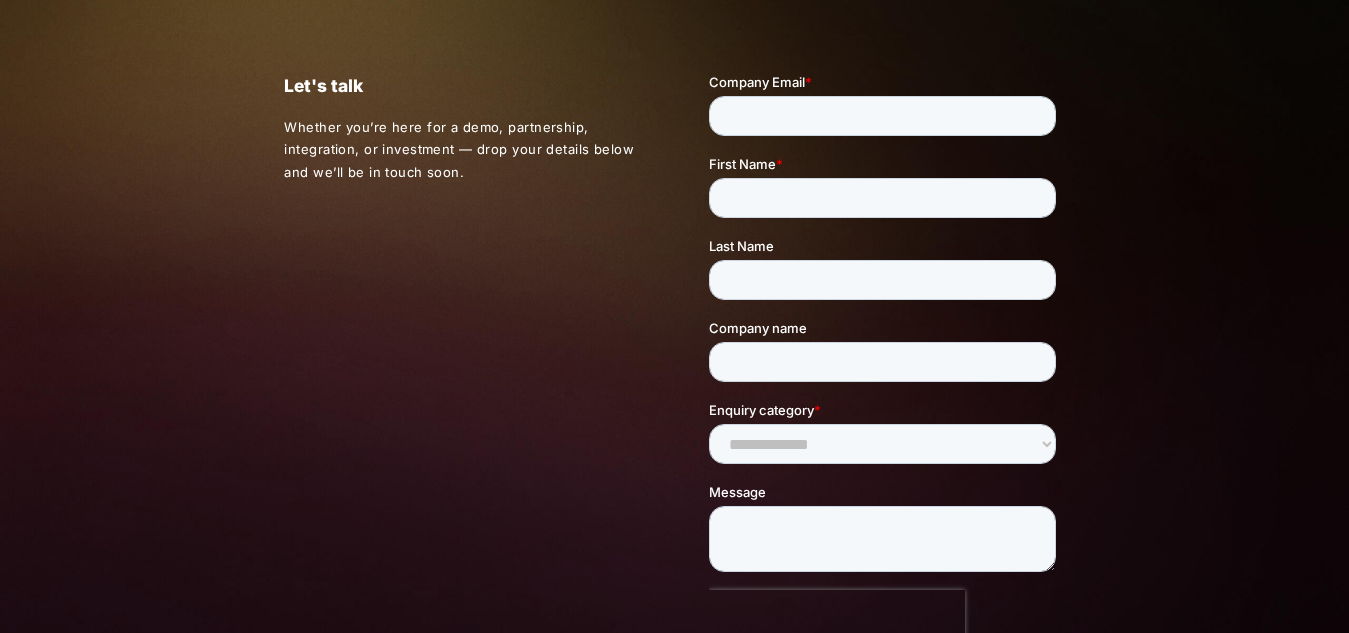 click on "Whether you’re here for a demo, partnership, integration, or investment — drop your details below and we’ll be in touch soon." at bounding box center [462, 150] 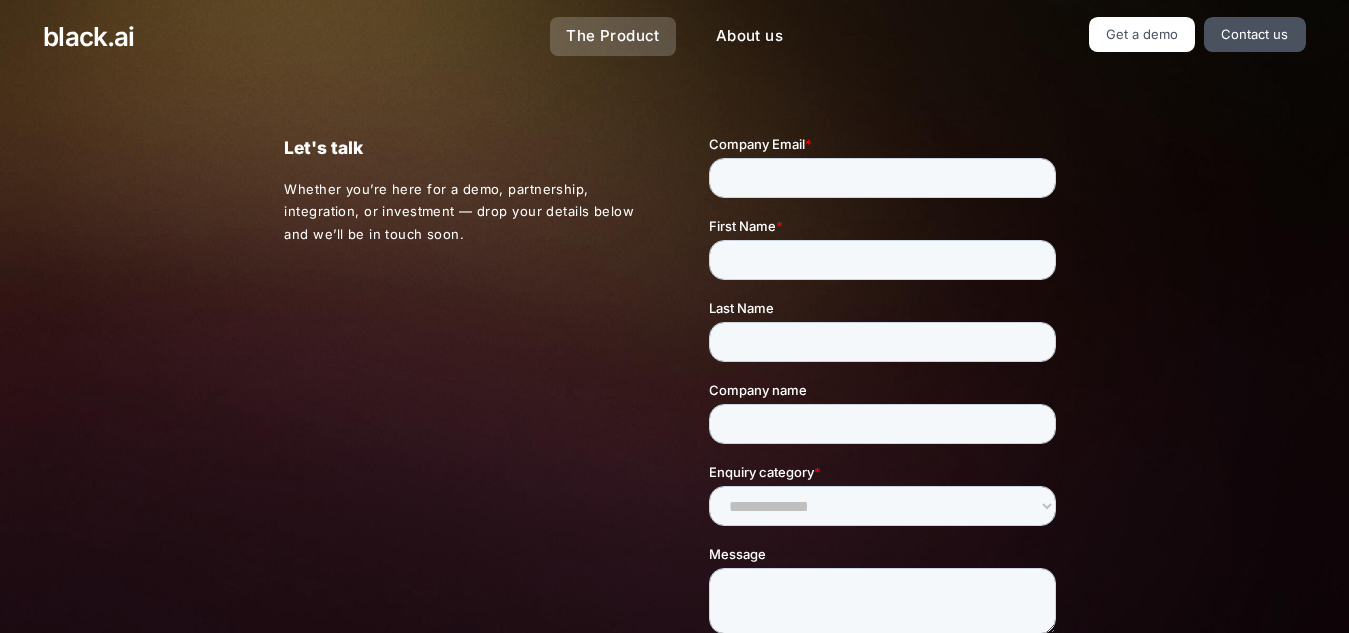 click on "The Product" at bounding box center (613, 36) 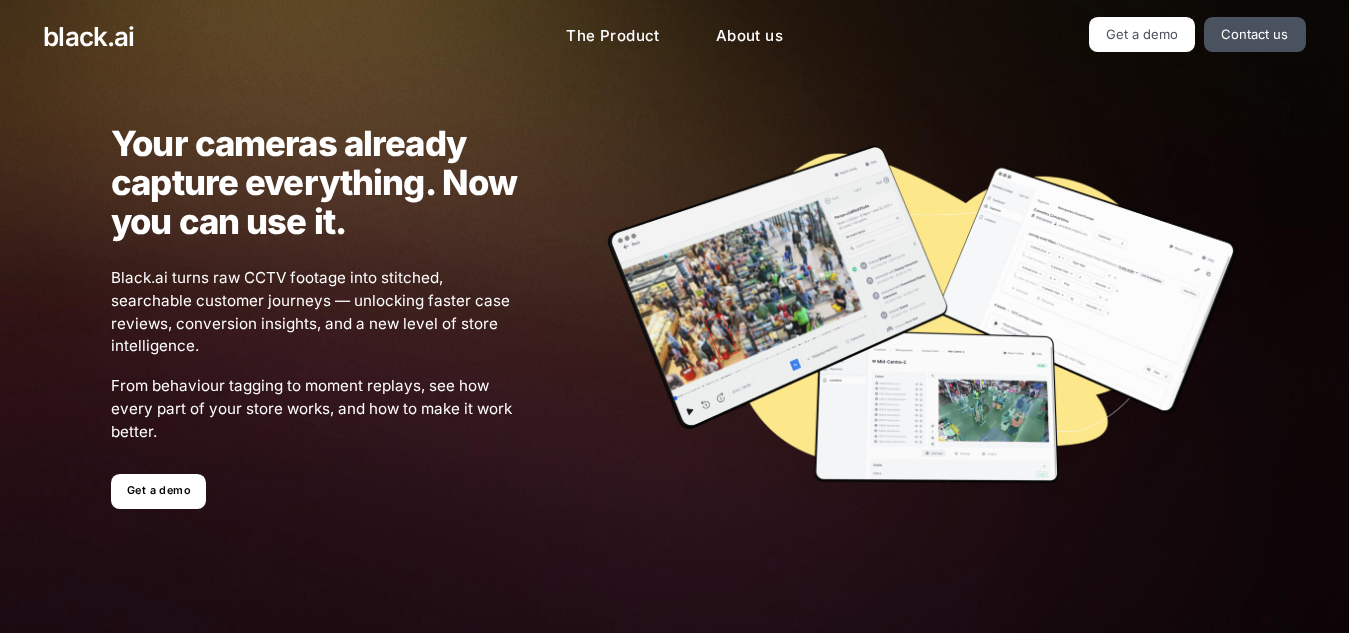 click at bounding box center [921, 316] 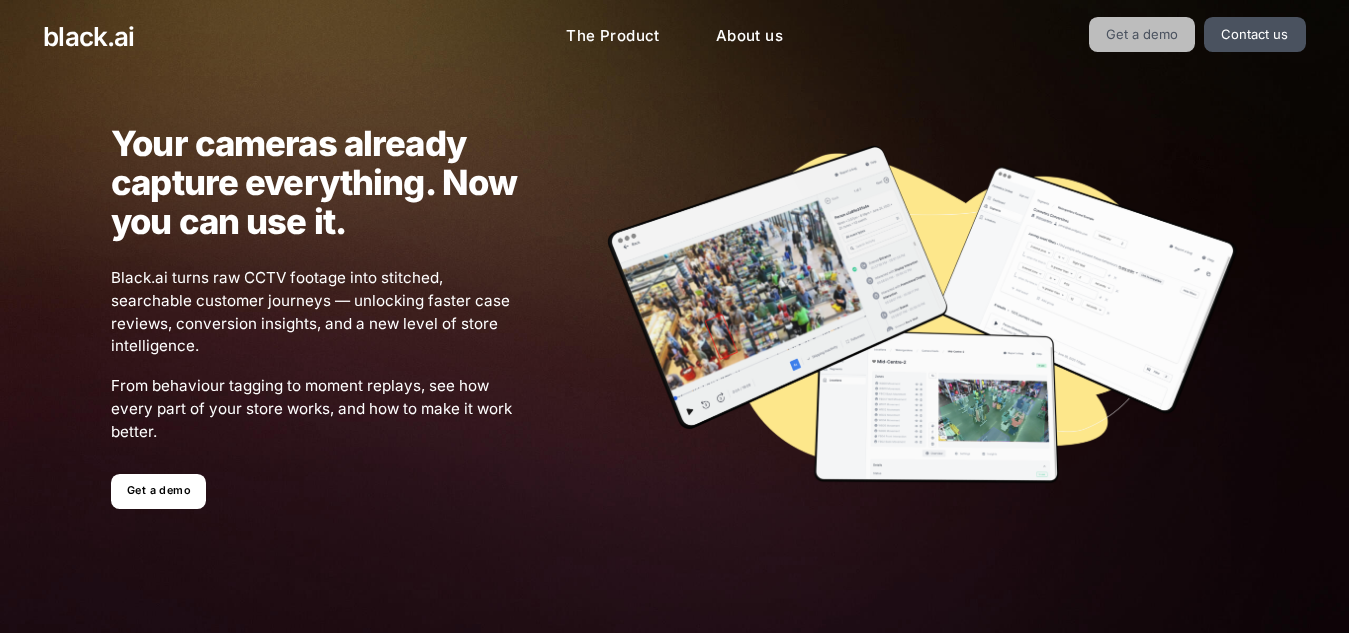 click on "Get a demo" at bounding box center (1142, 34) 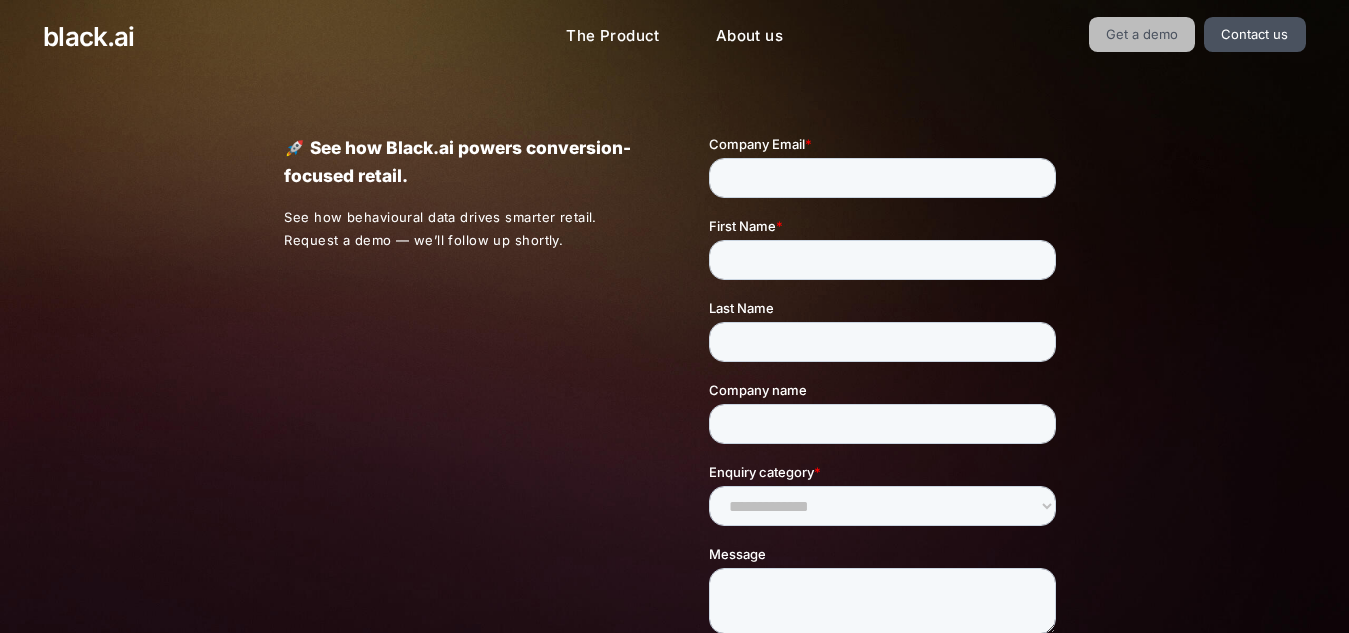 scroll, scrollTop: 0, scrollLeft: 0, axis: both 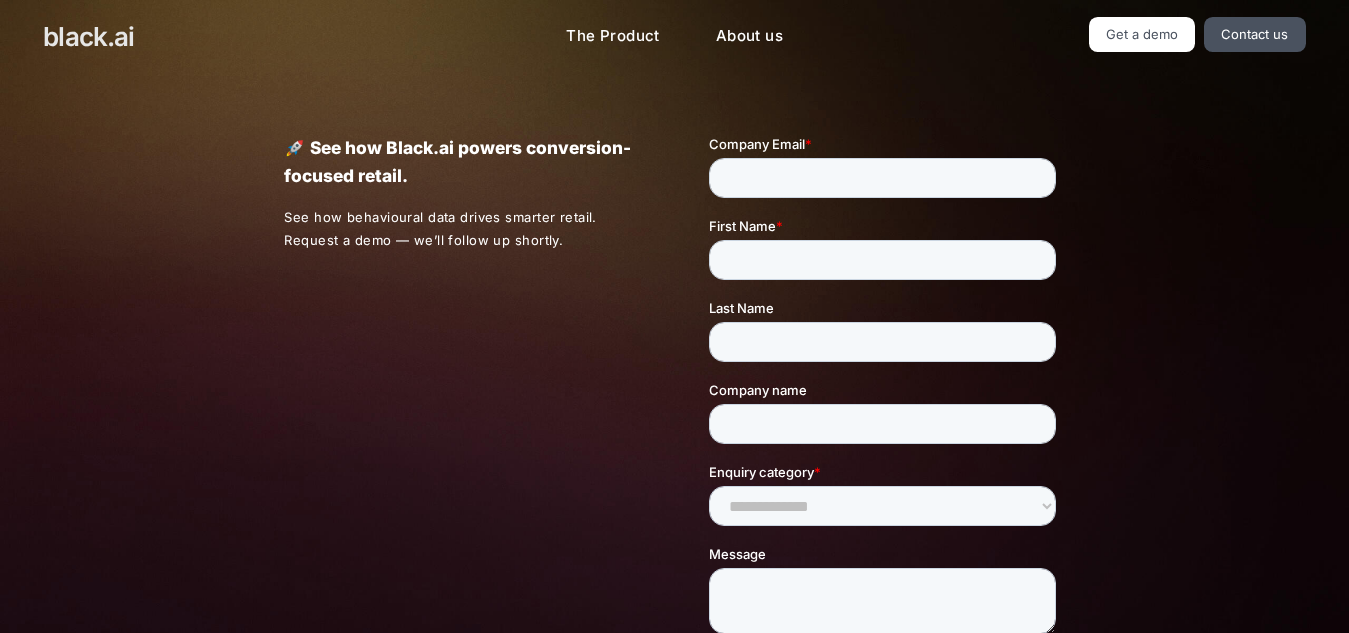 click on "black.ai" at bounding box center (88, 36) 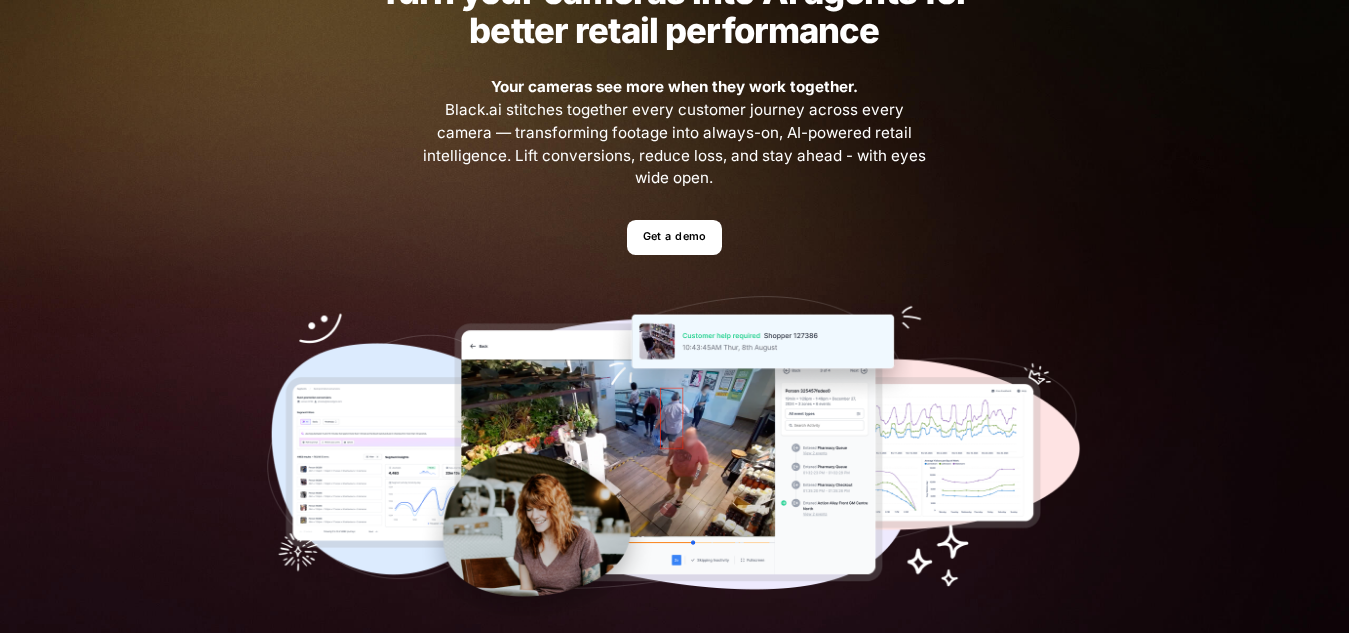 scroll, scrollTop: 0, scrollLeft: 0, axis: both 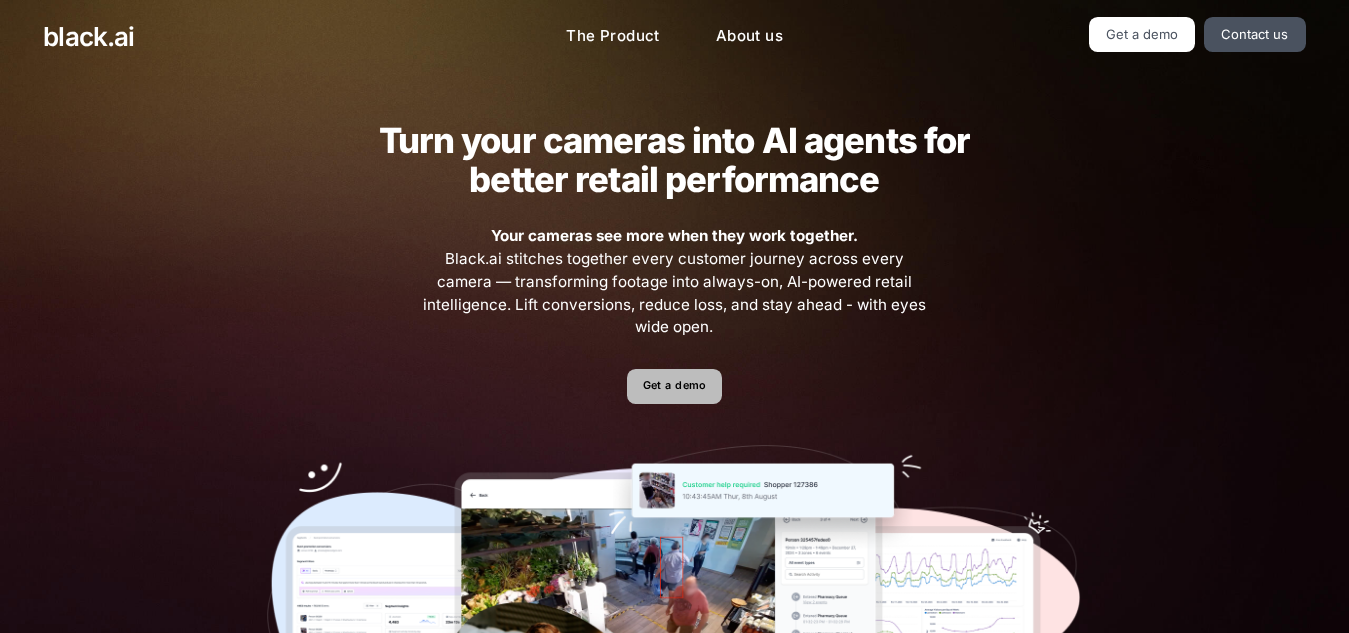 click on "Get a demo" at bounding box center [674, 386] 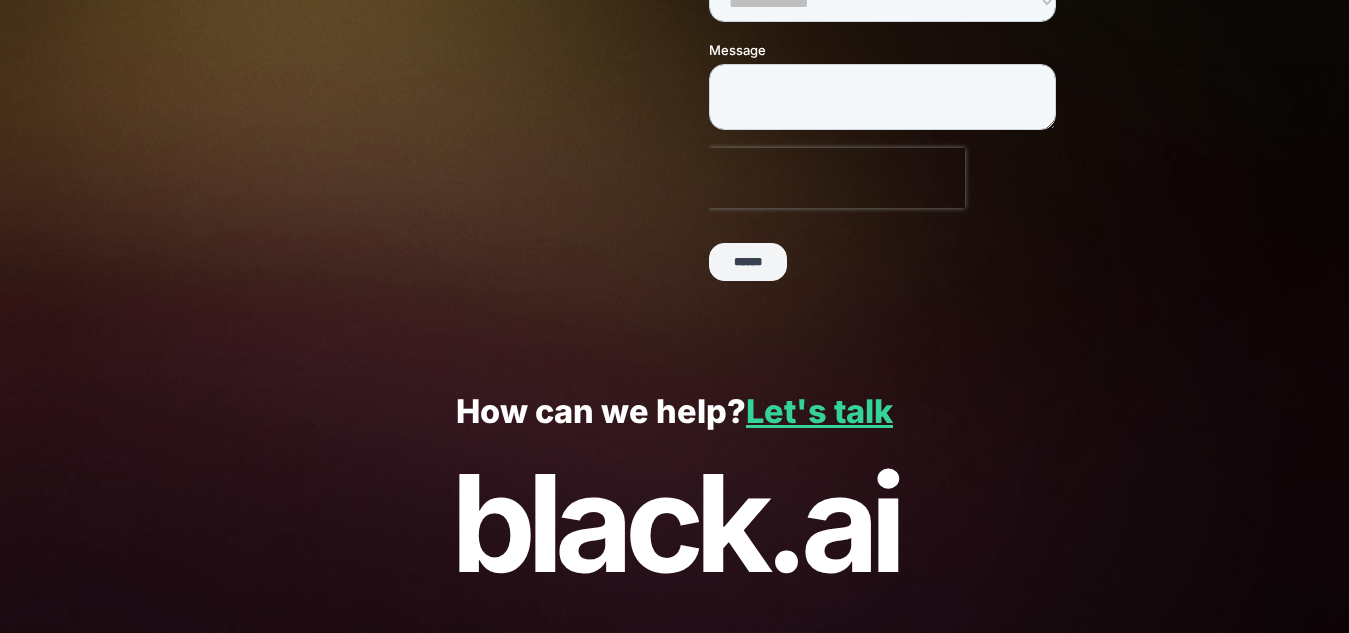 scroll, scrollTop: 567, scrollLeft: 0, axis: vertical 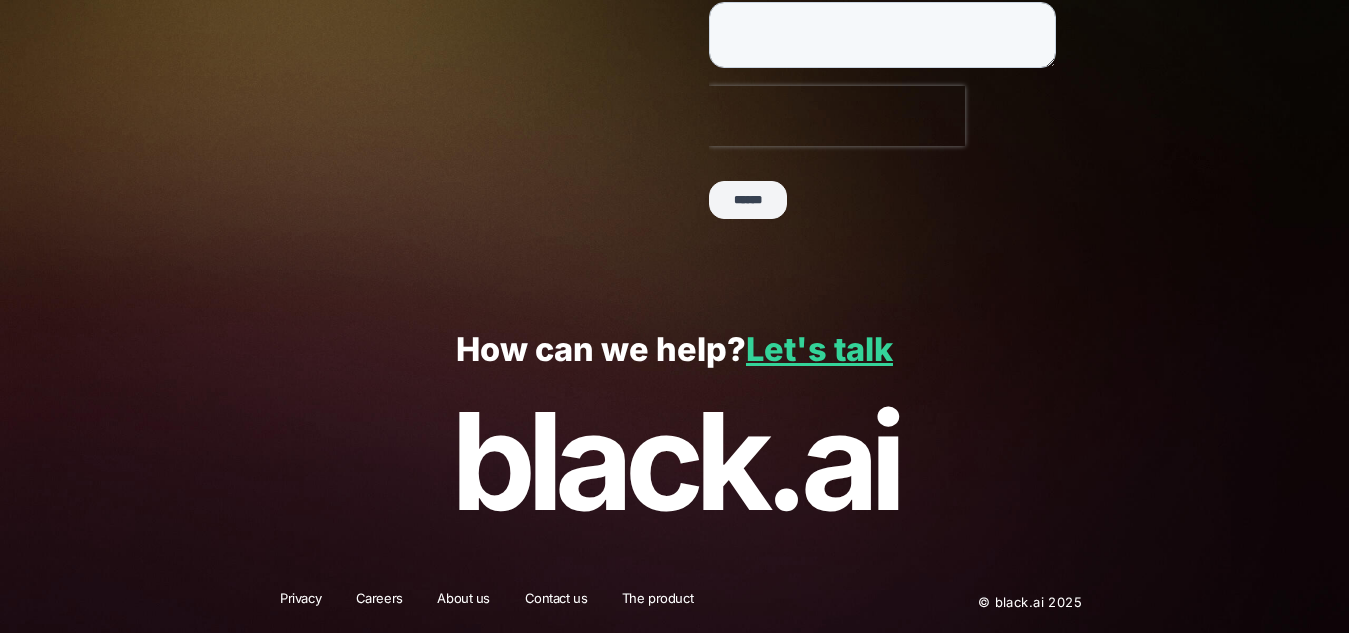 click on "black.ai" at bounding box center [674, 462] 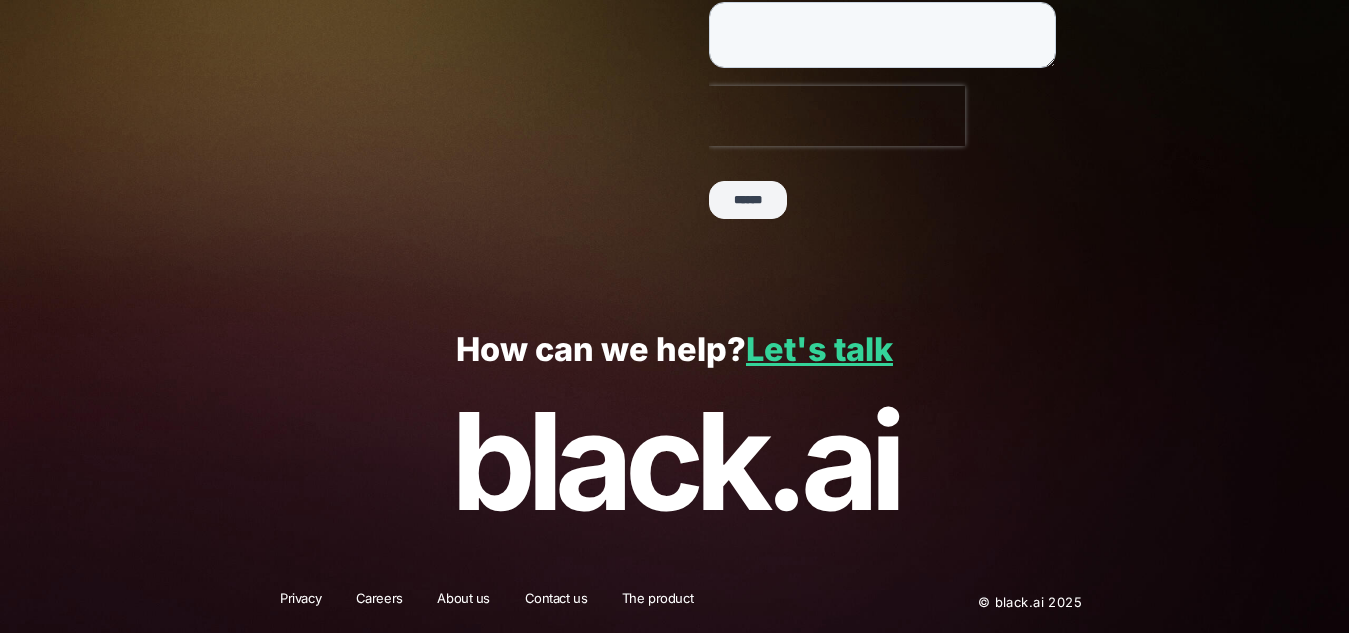 click on "black.ai" at bounding box center [674, 462] 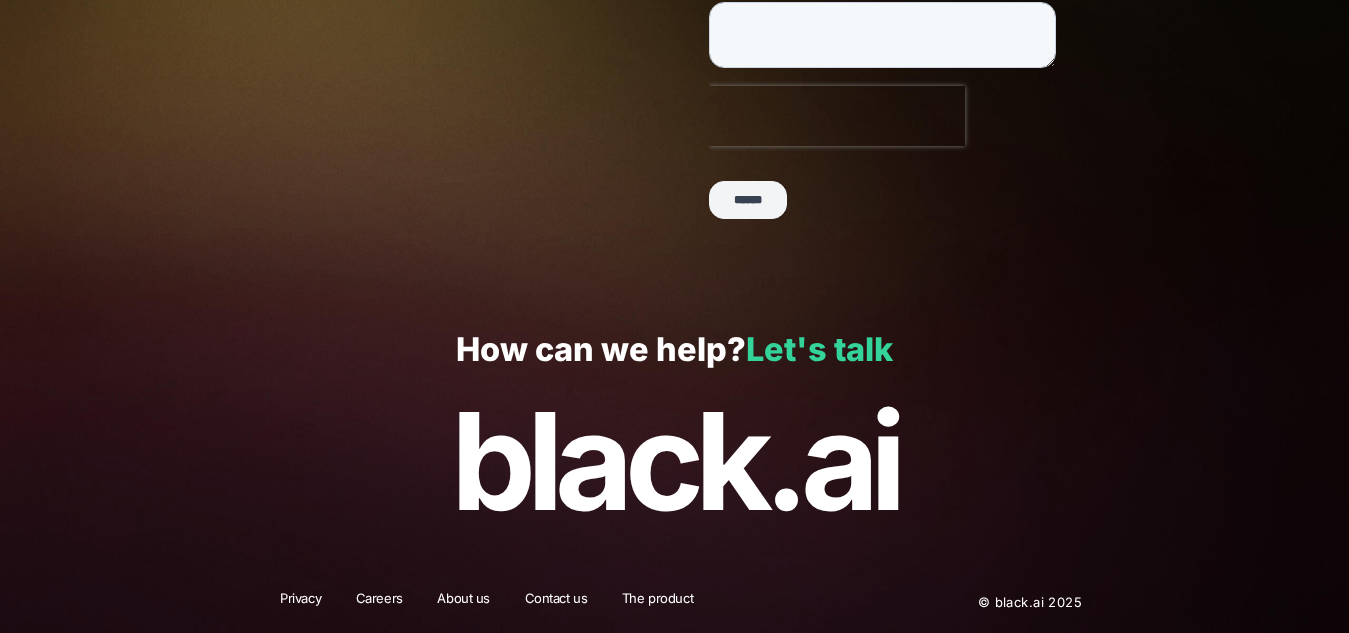 click on "Let's talk" at bounding box center (819, 349) 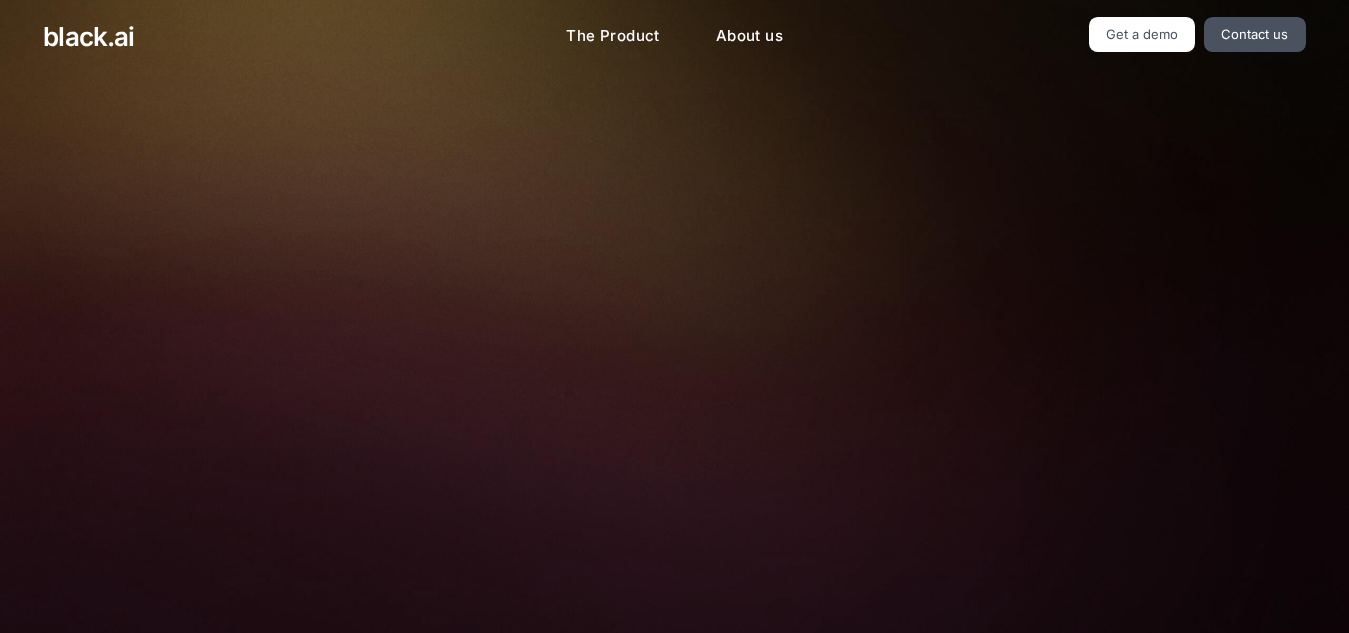 scroll, scrollTop: 0, scrollLeft: 0, axis: both 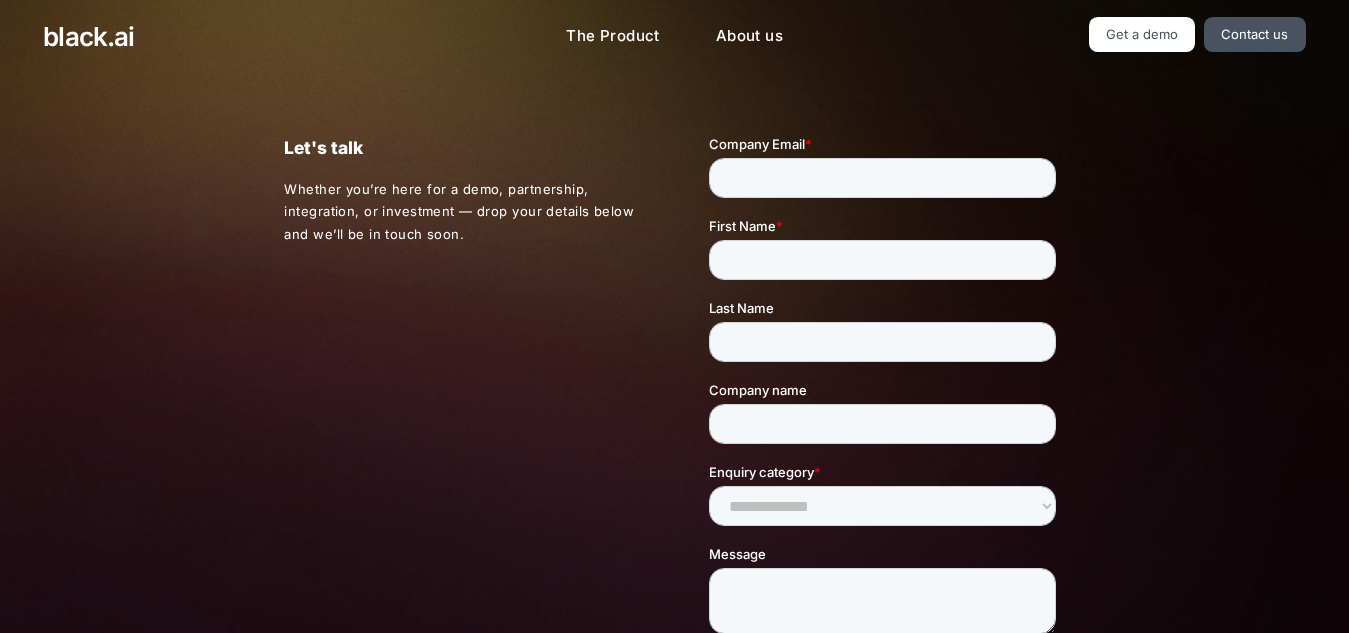 click on "Let's talk Whether you’re here for a demo, partnership, integration, or investment — drop your details below and we’ll be in touch soon." at bounding box center (674, 468) 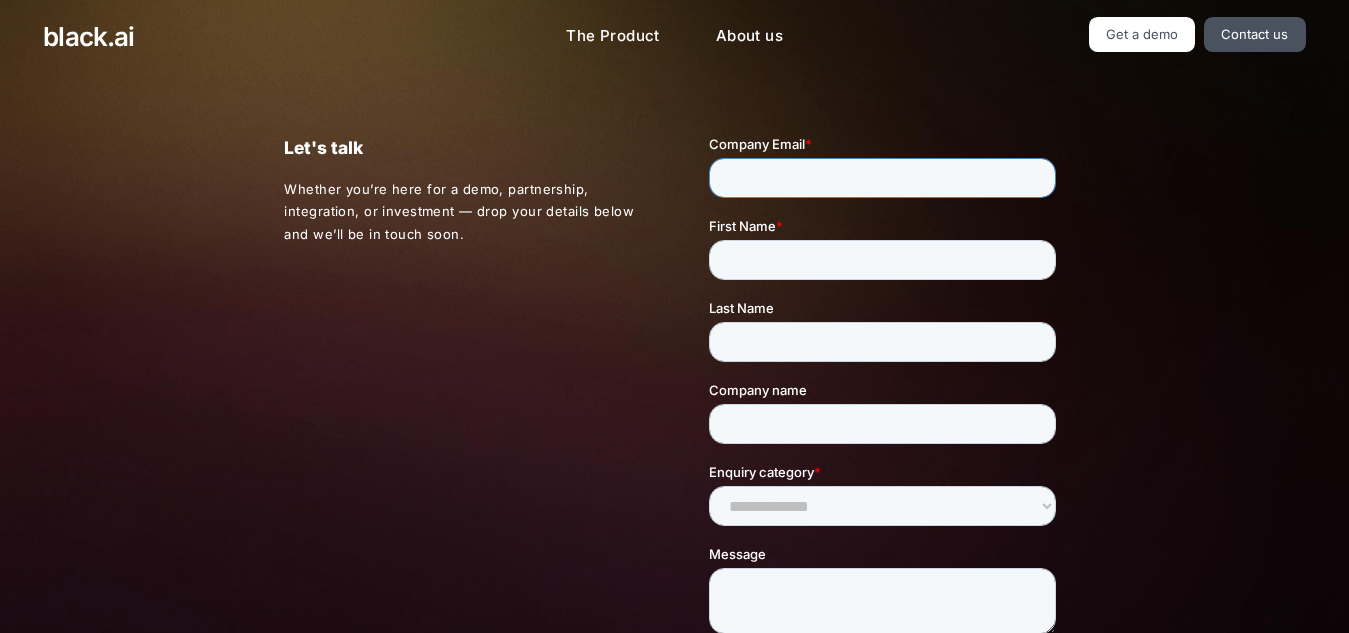 click on "Company Email *" at bounding box center [882, 178] 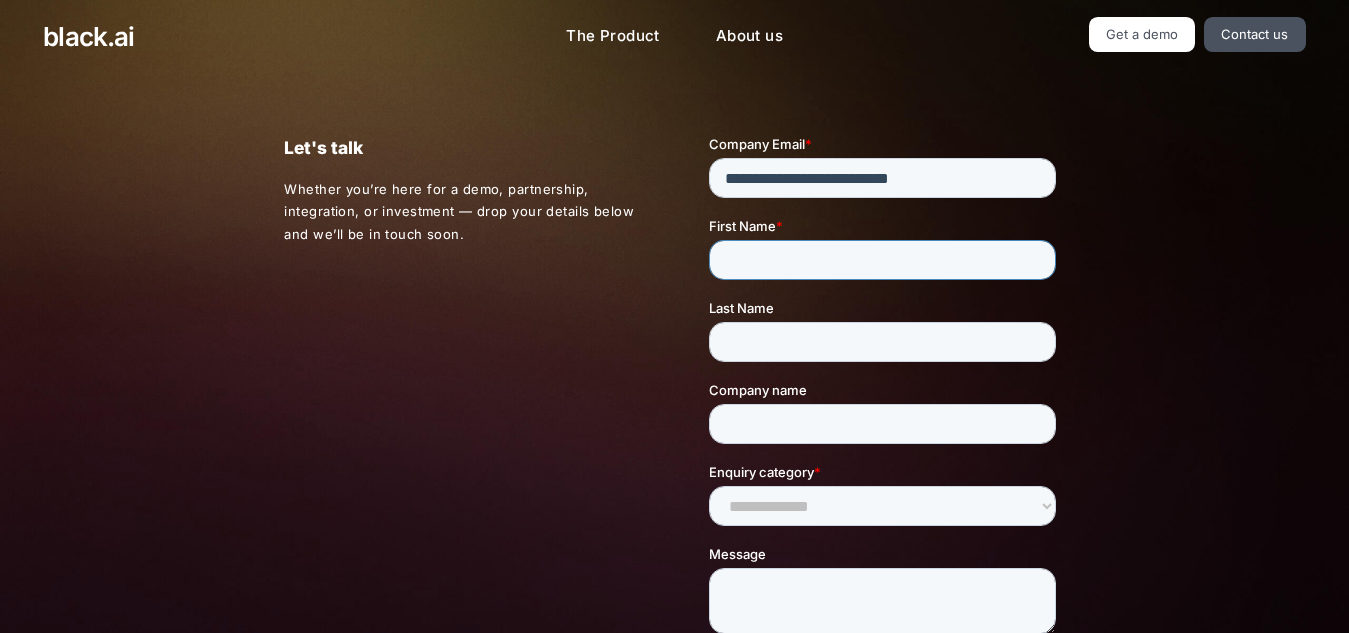 click on "First Name *" at bounding box center [882, 260] 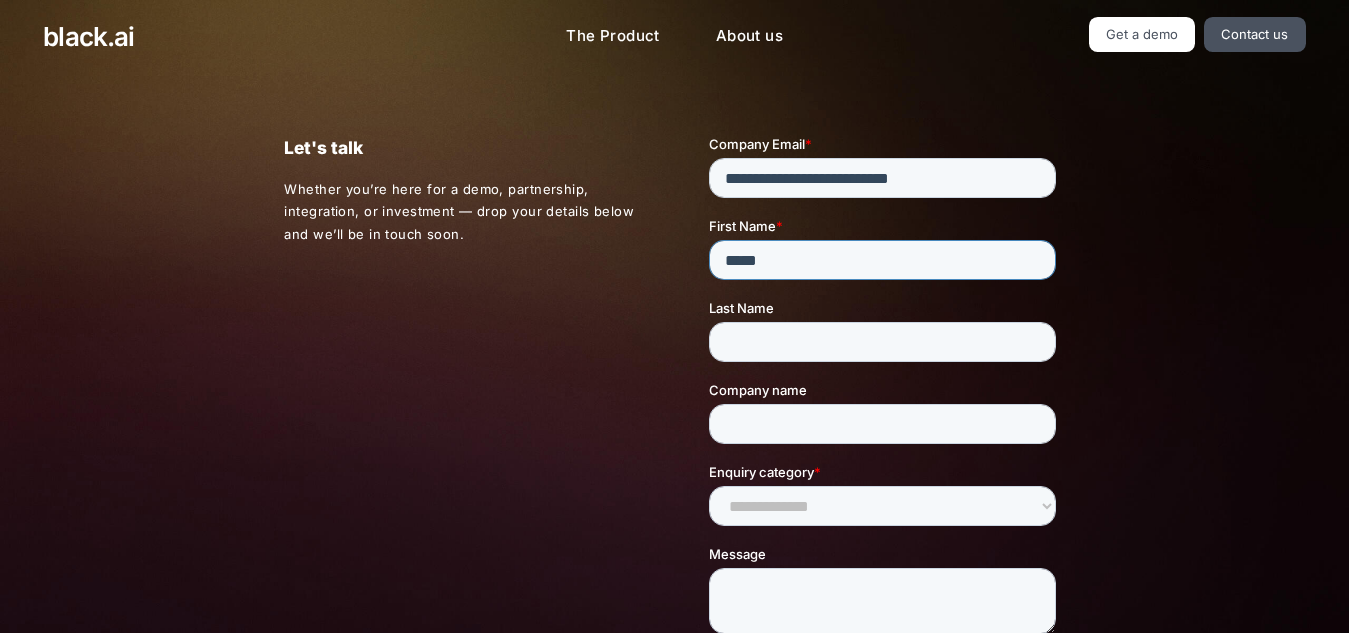 type on "*****" 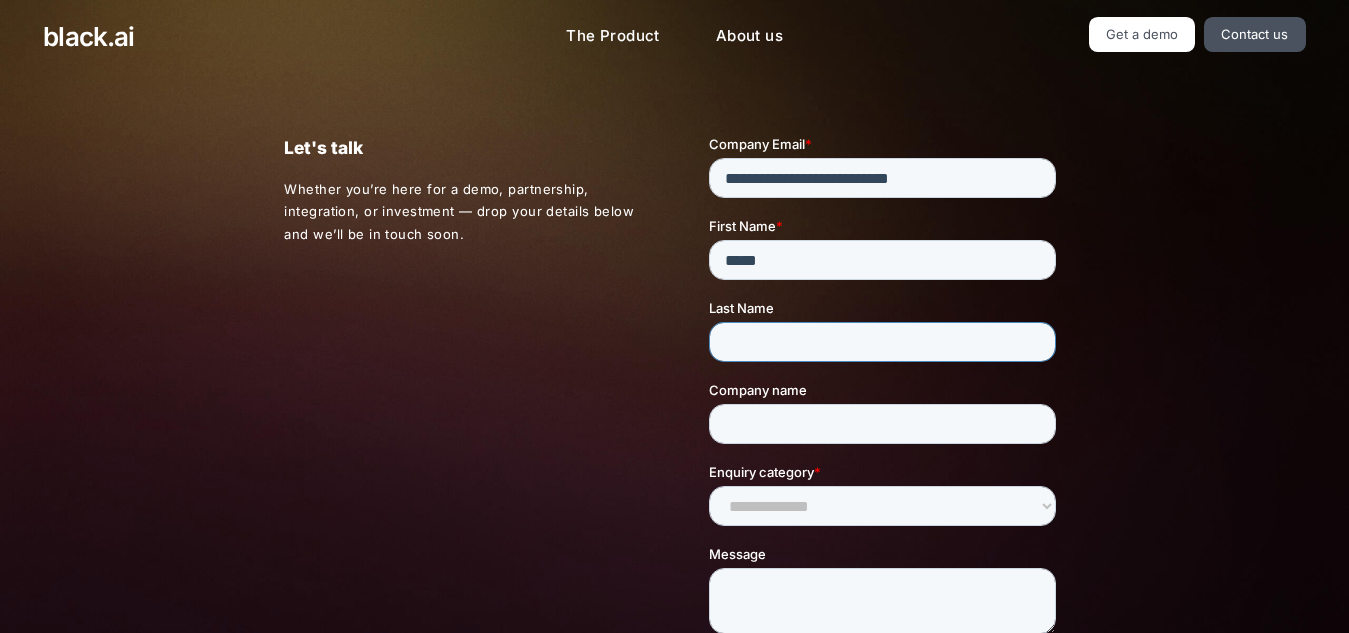 click on "Last Name" at bounding box center [882, 342] 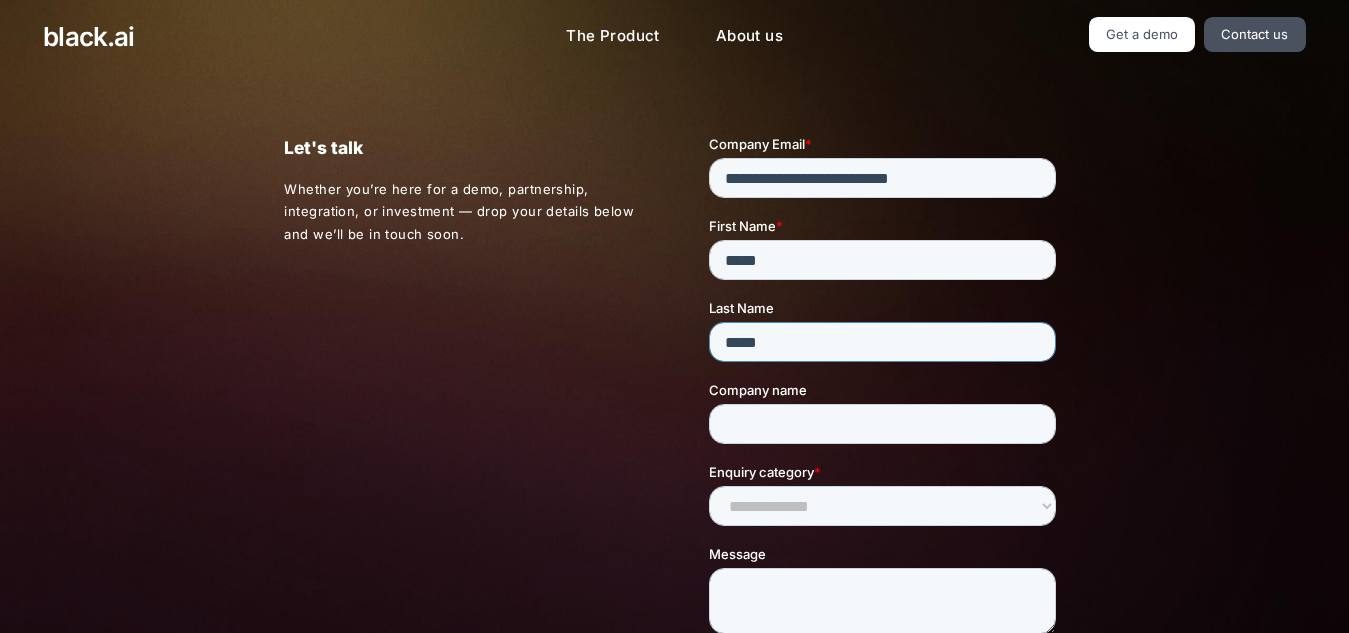 type on "*****" 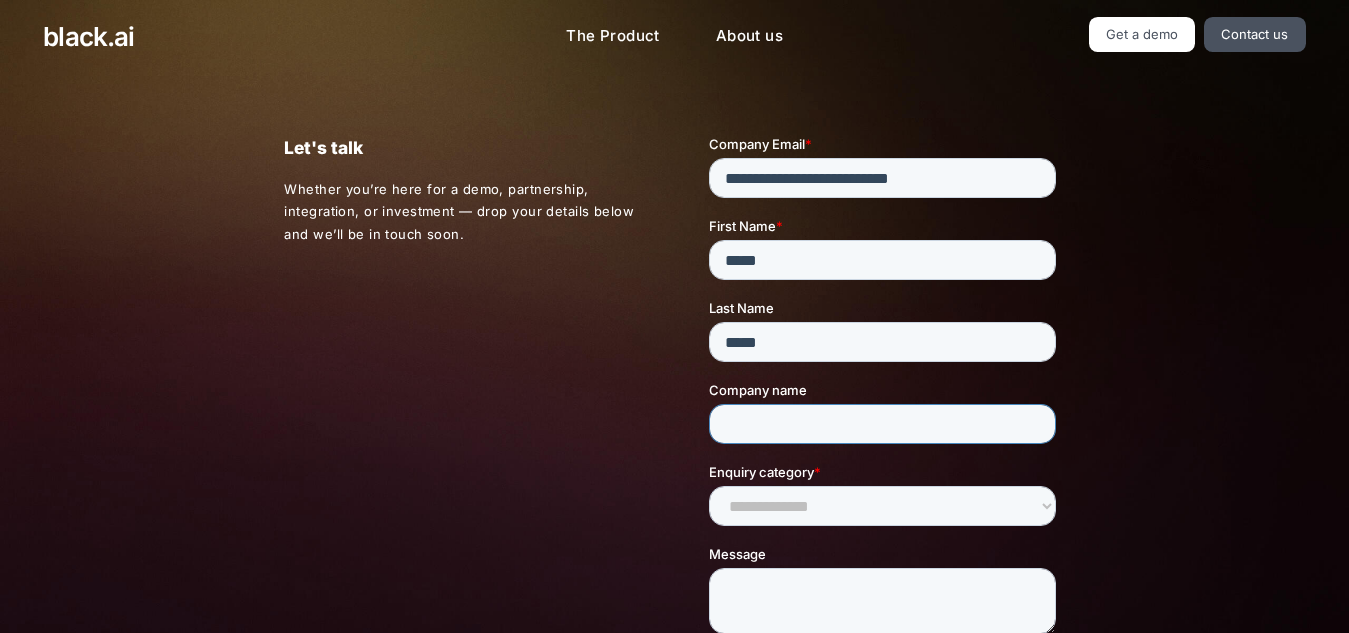 click on "Company name" at bounding box center (882, 424) 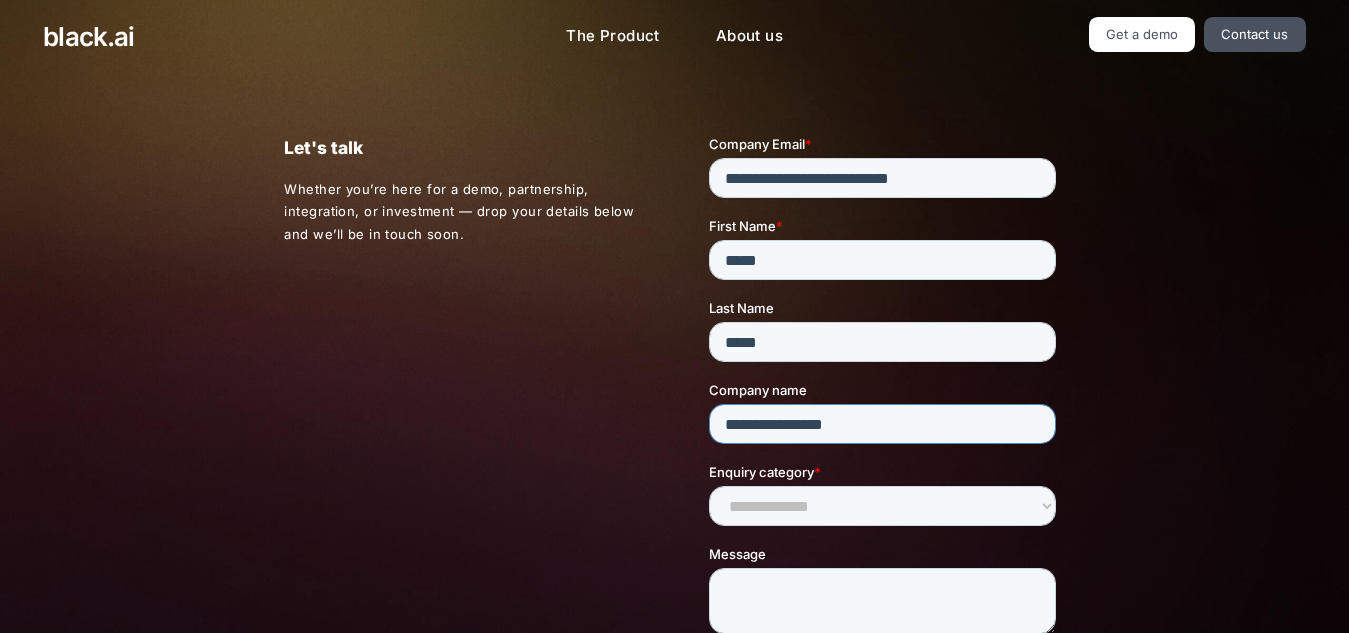 type on "**********" 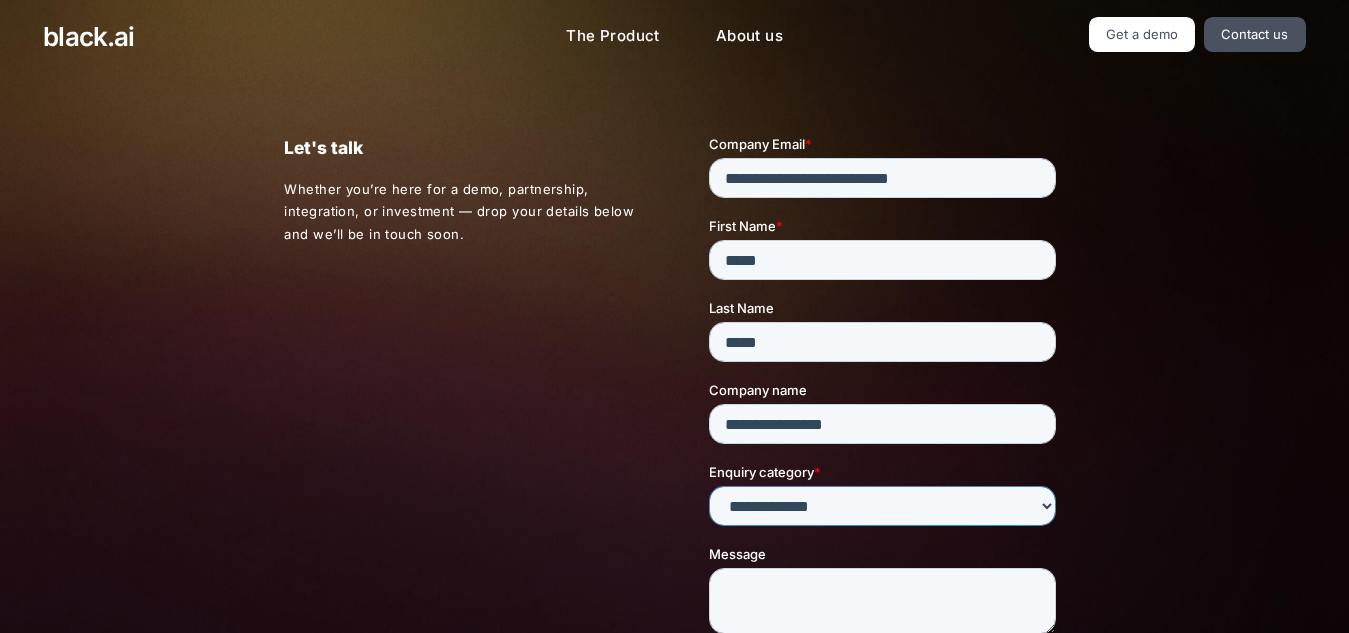 click on "**********" at bounding box center (882, 506) 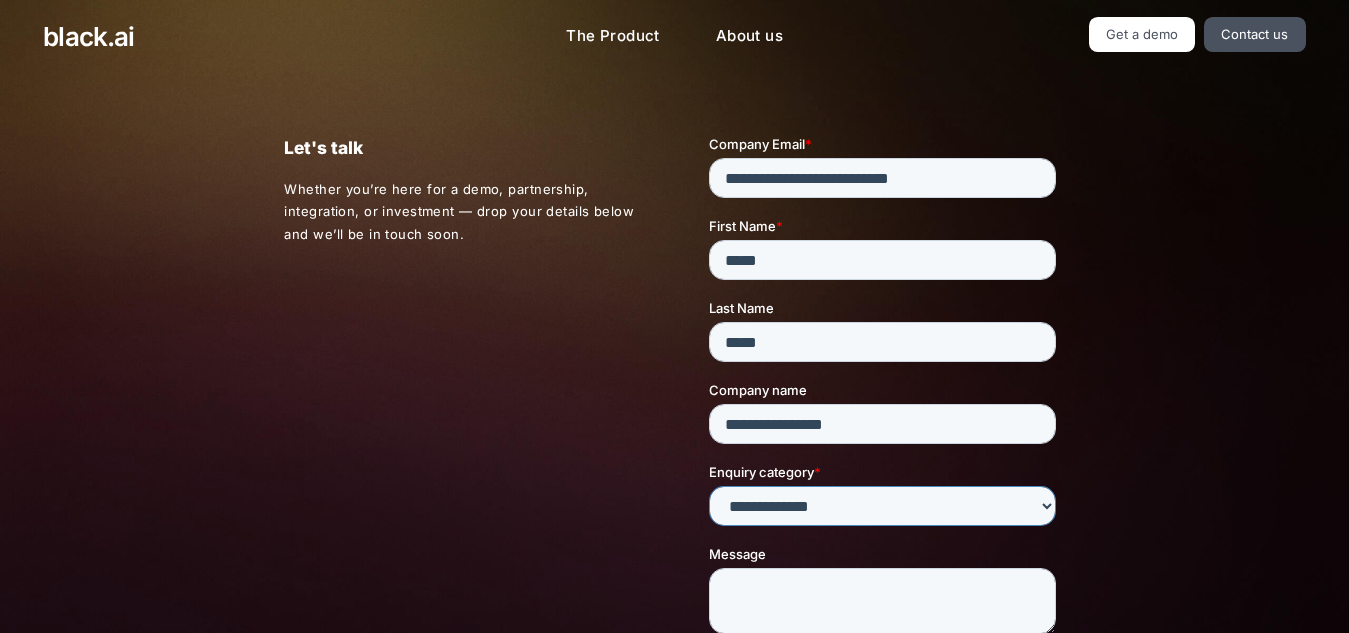 select on "*****" 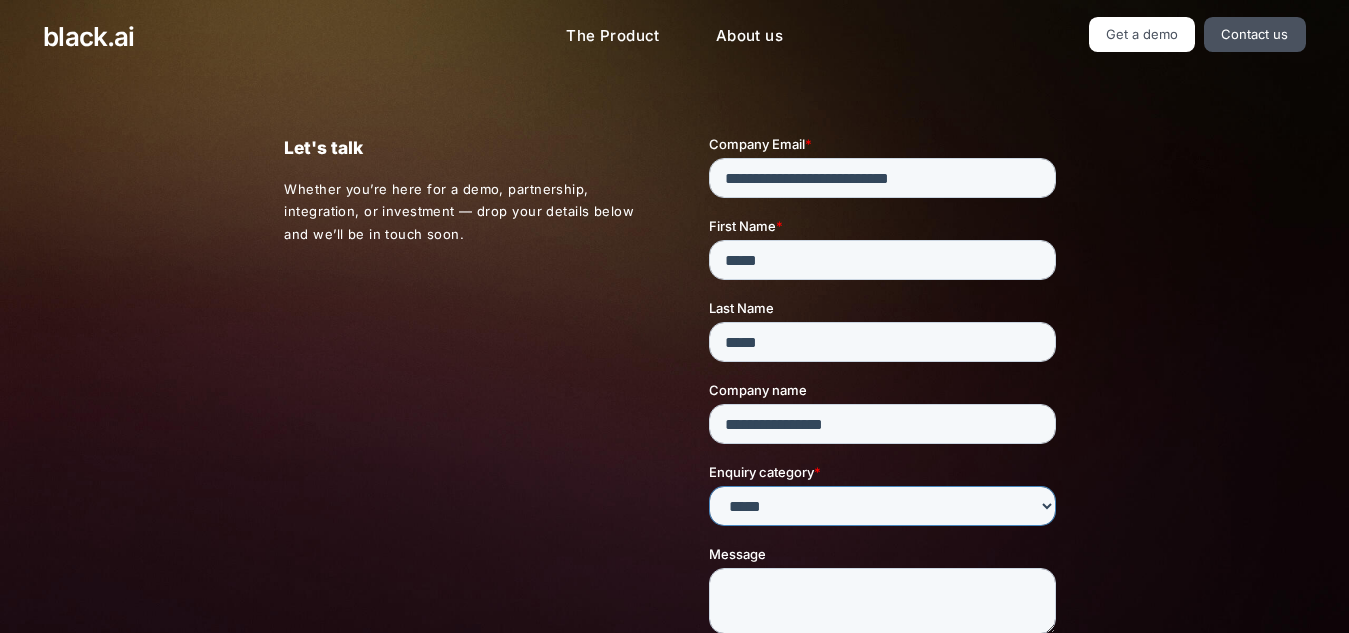 click on "**********" at bounding box center (882, 506) 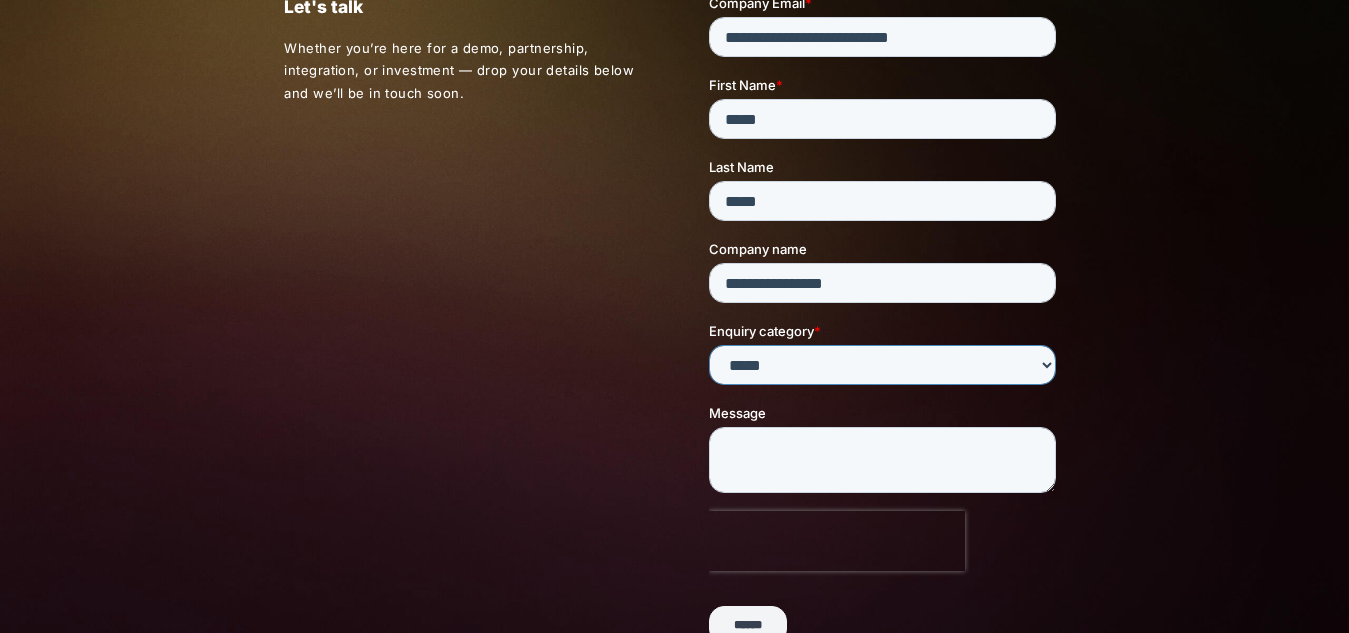 scroll, scrollTop: 142, scrollLeft: 0, axis: vertical 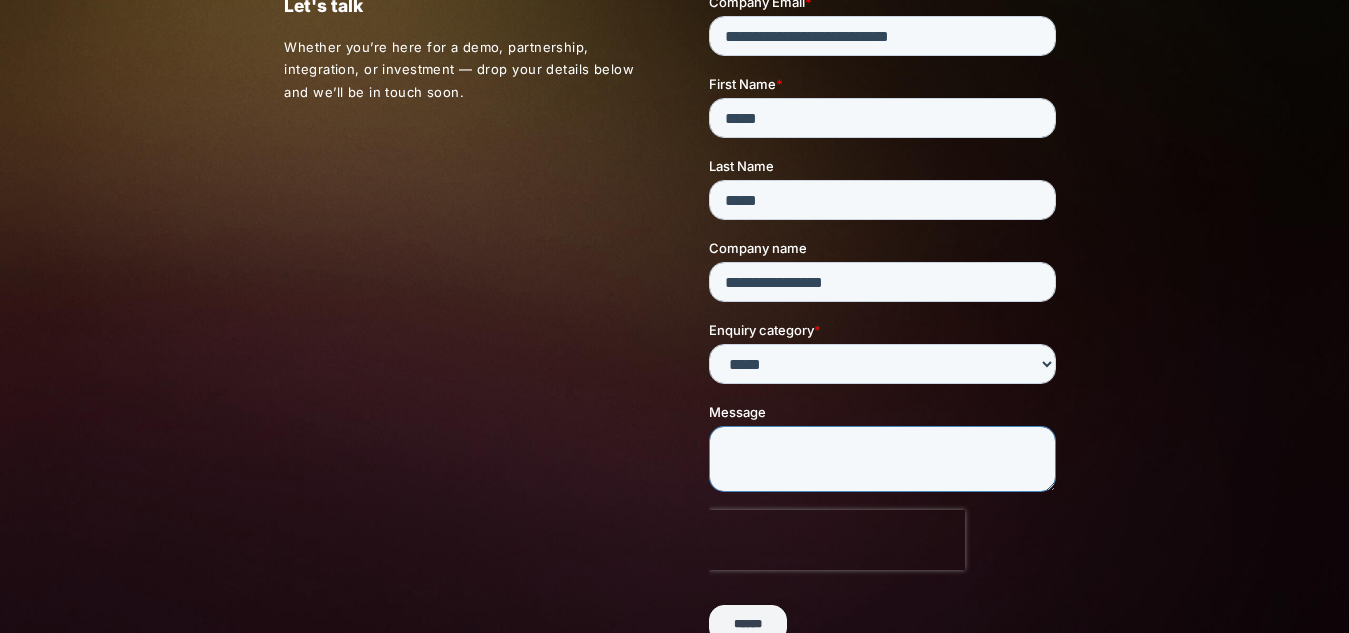 click on "Message" at bounding box center [882, 460] 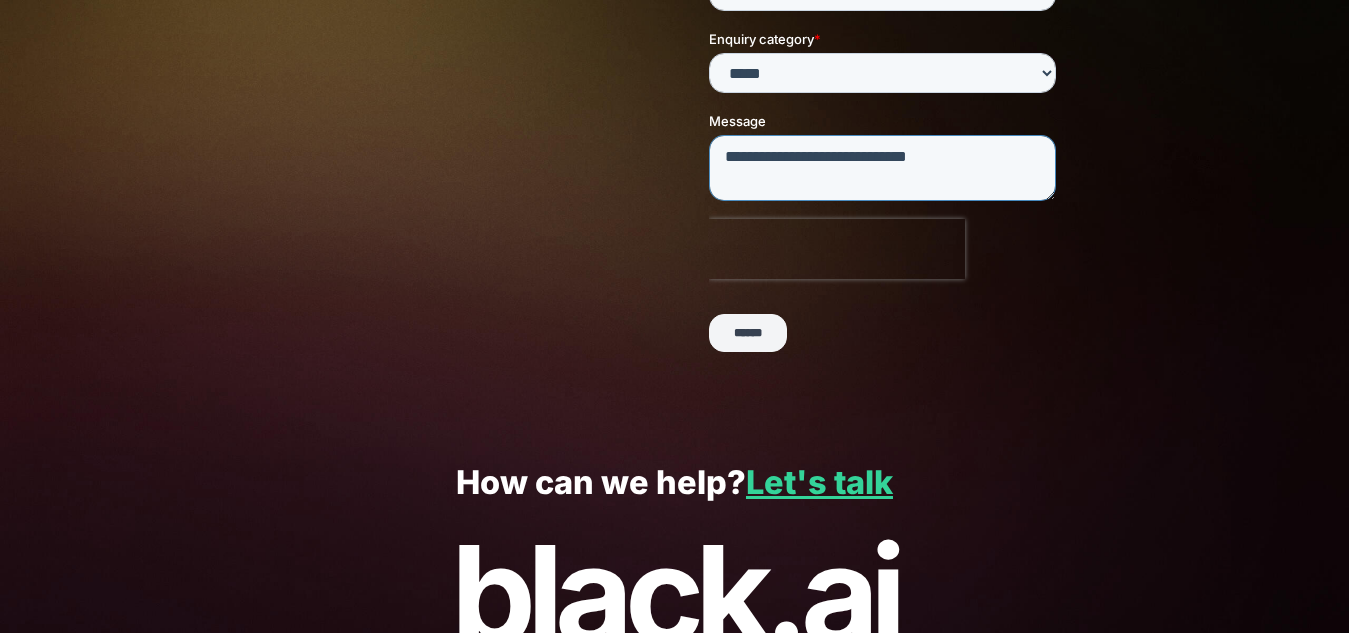 scroll, scrollTop: 434, scrollLeft: 0, axis: vertical 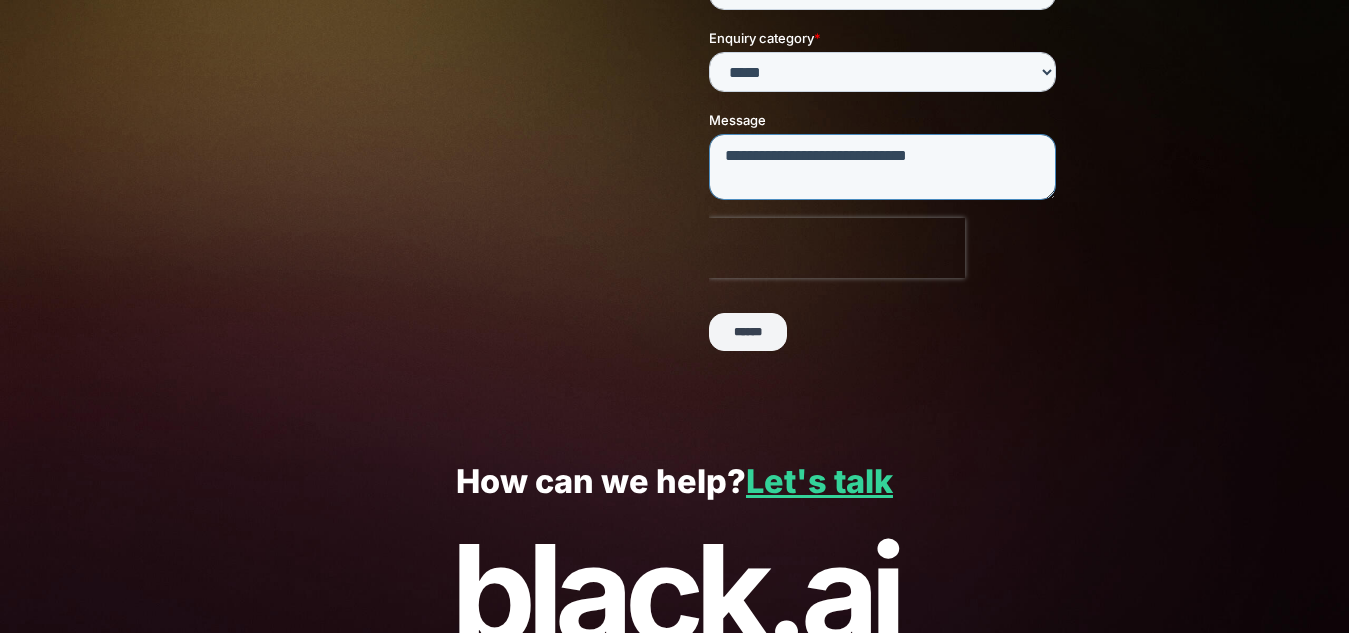 type on "**********" 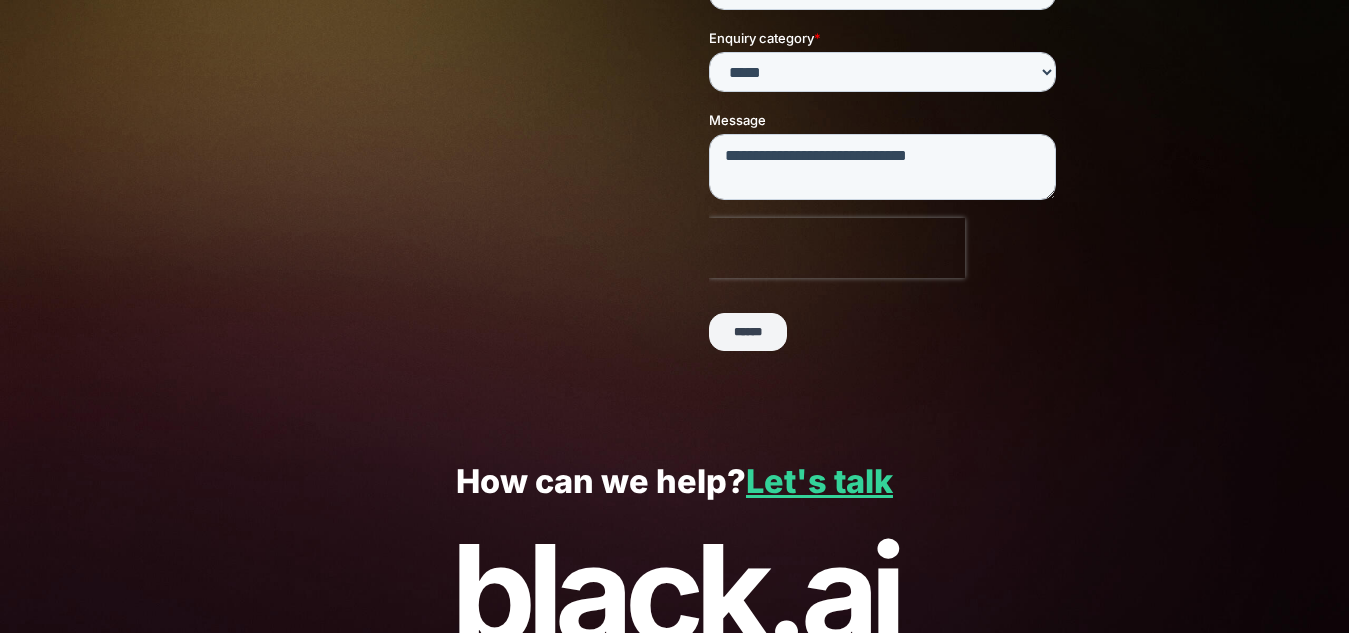 click on "******" at bounding box center [748, 333] 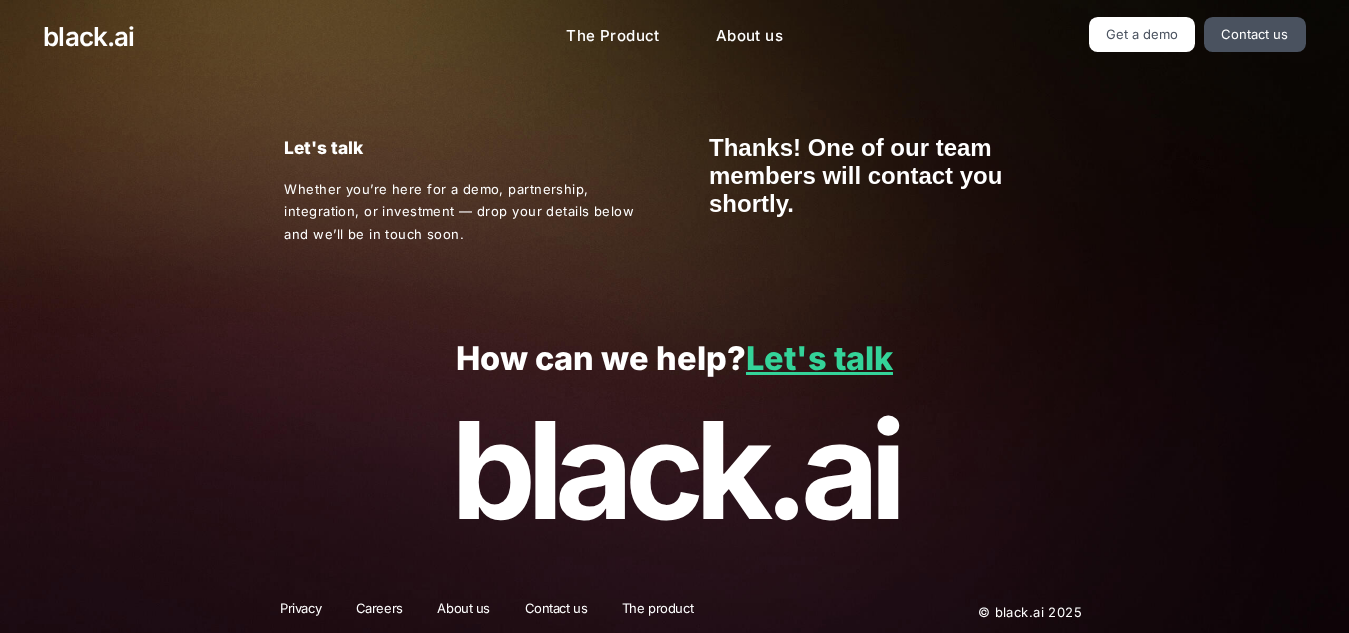 scroll, scrollTop: 11, scrollLeft: 0, axis: vertical 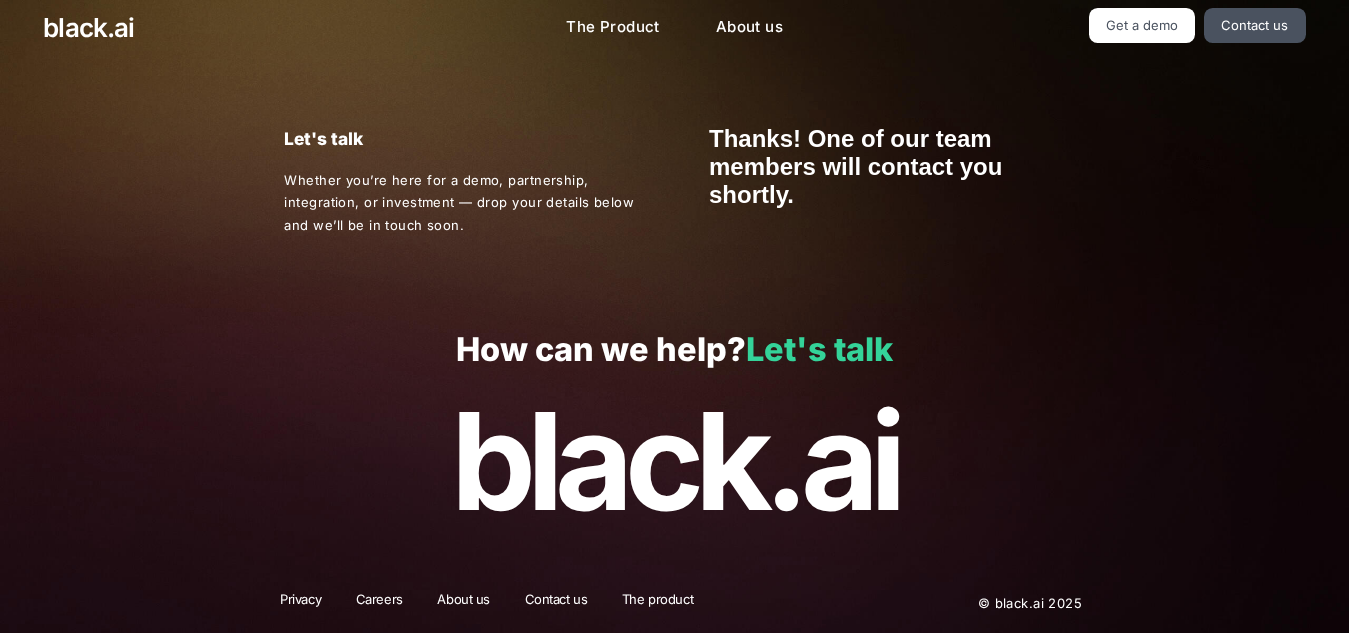 click on "Let's talk" at bounding box center [819, 349] 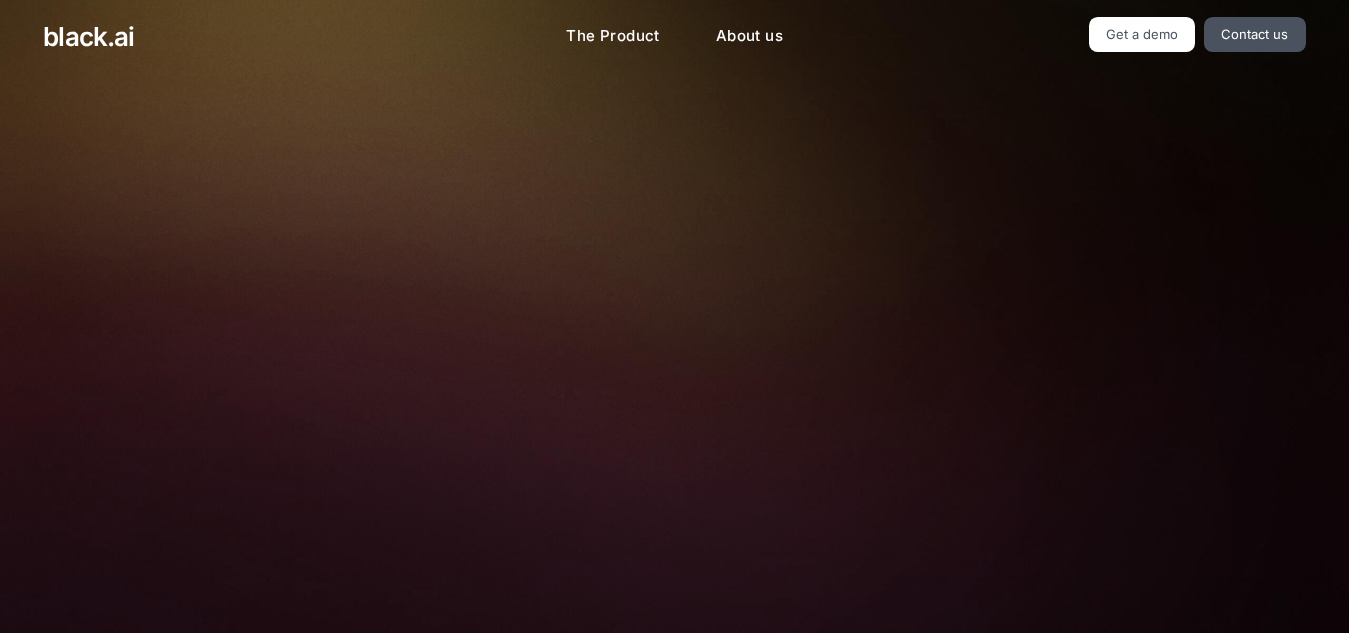scroll, scrollTop: 0, scrollLeft: 0, axis: both 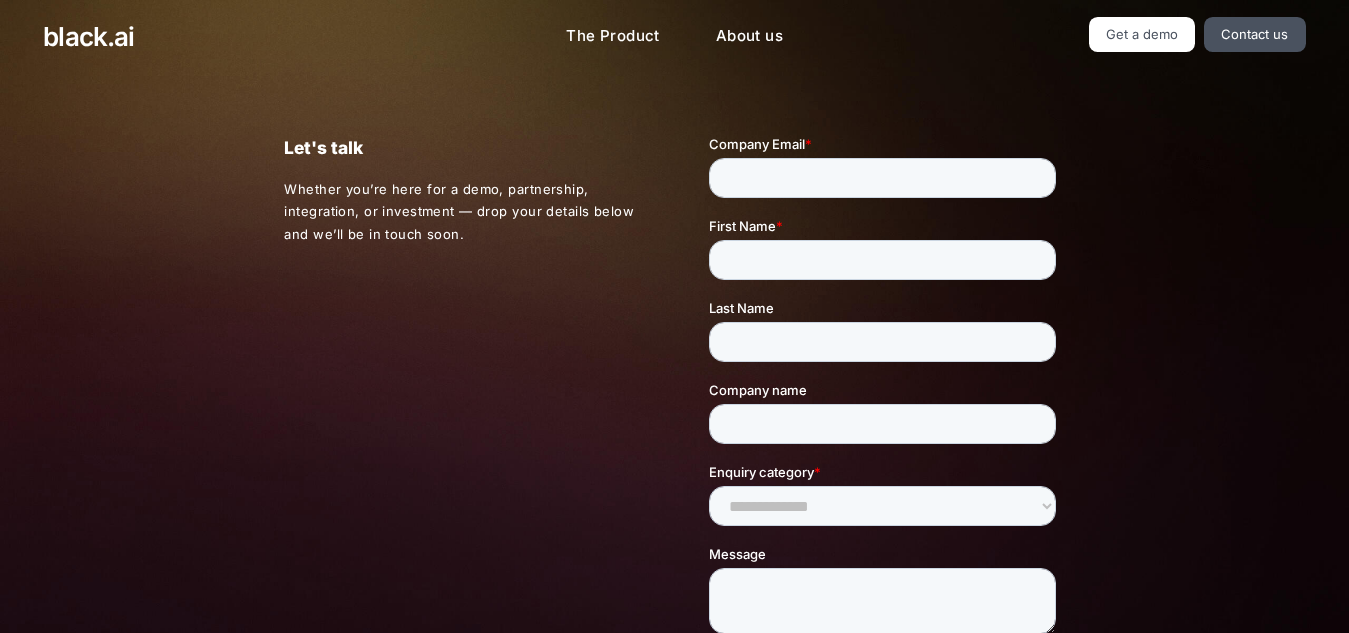 click on "Company Email *" at bounding box center [886, 175] 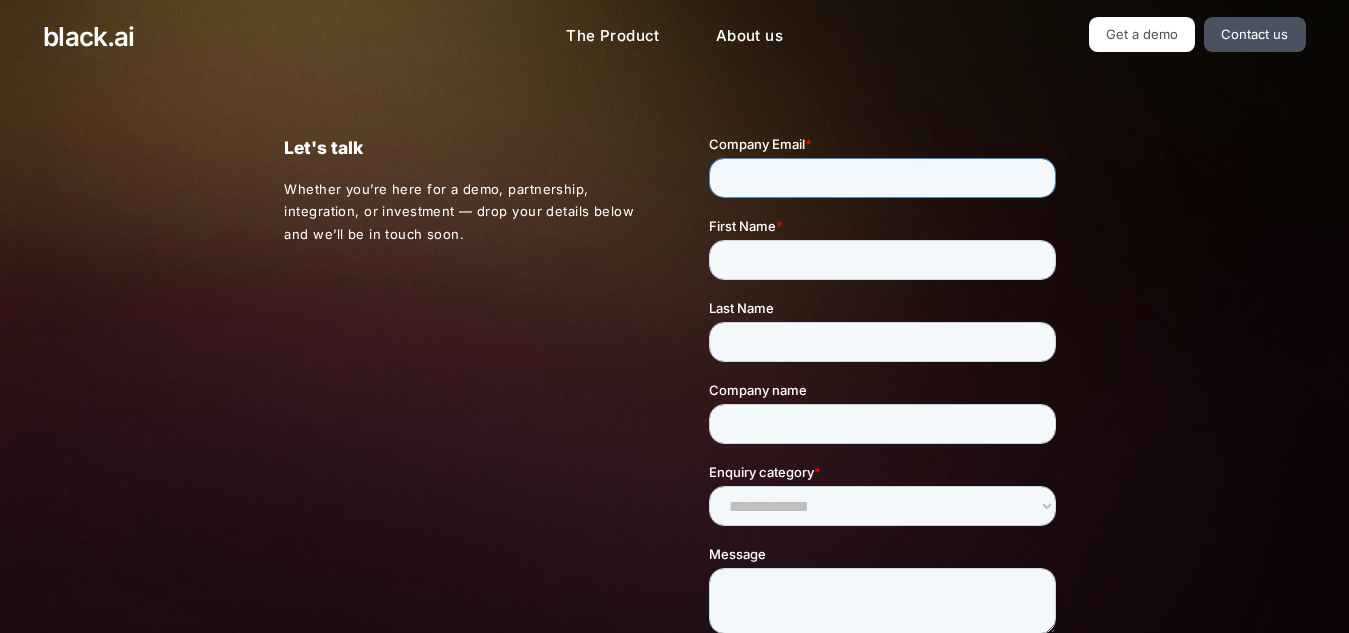click on "Company Email *" at bounding box center [882, 178] 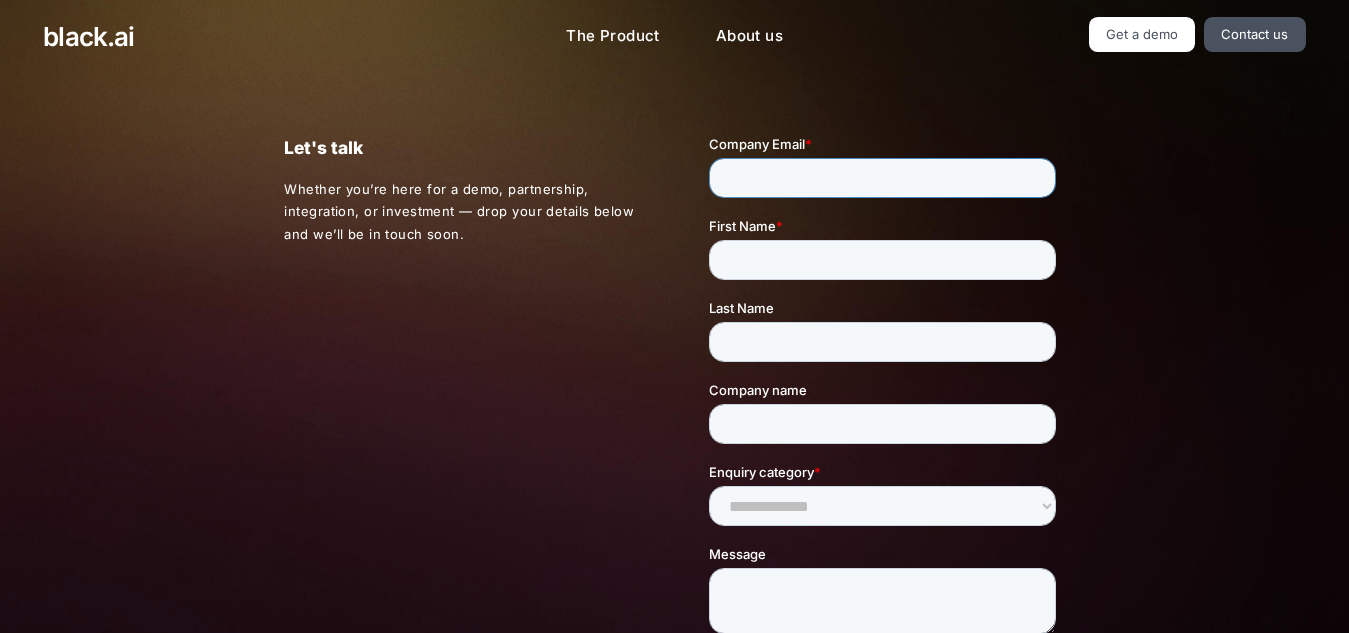 type on "**********" 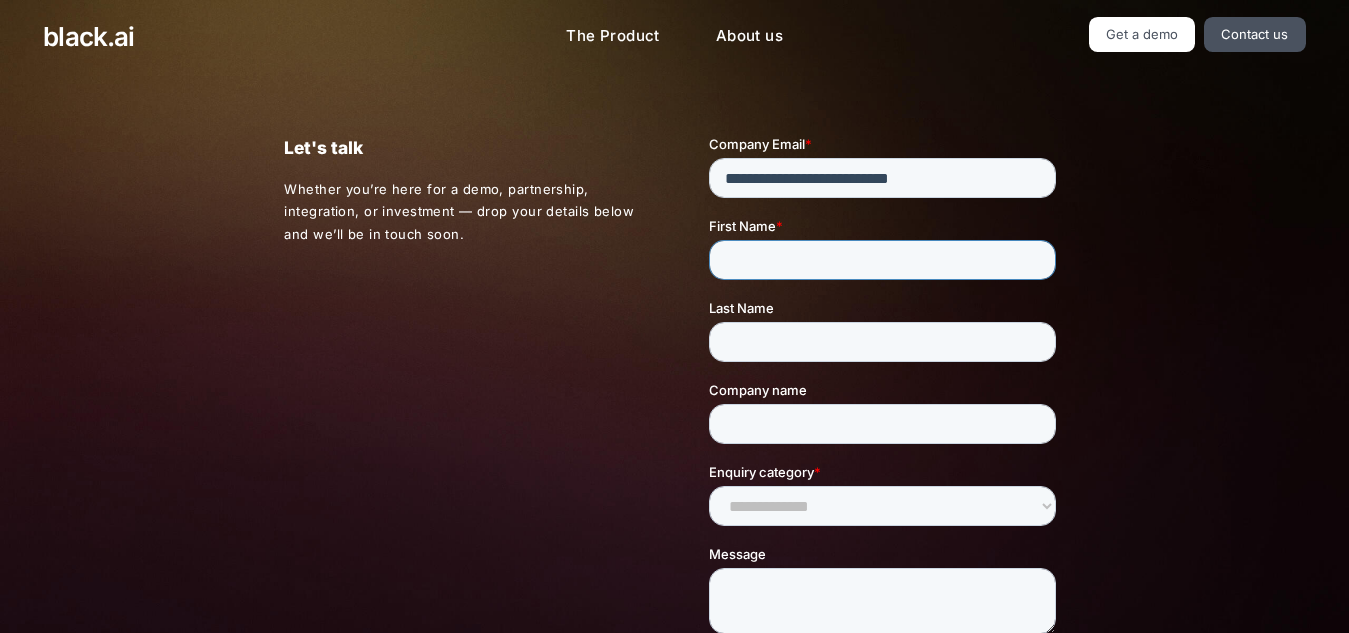 click on "First Name *" at bounding box center [882, 260] 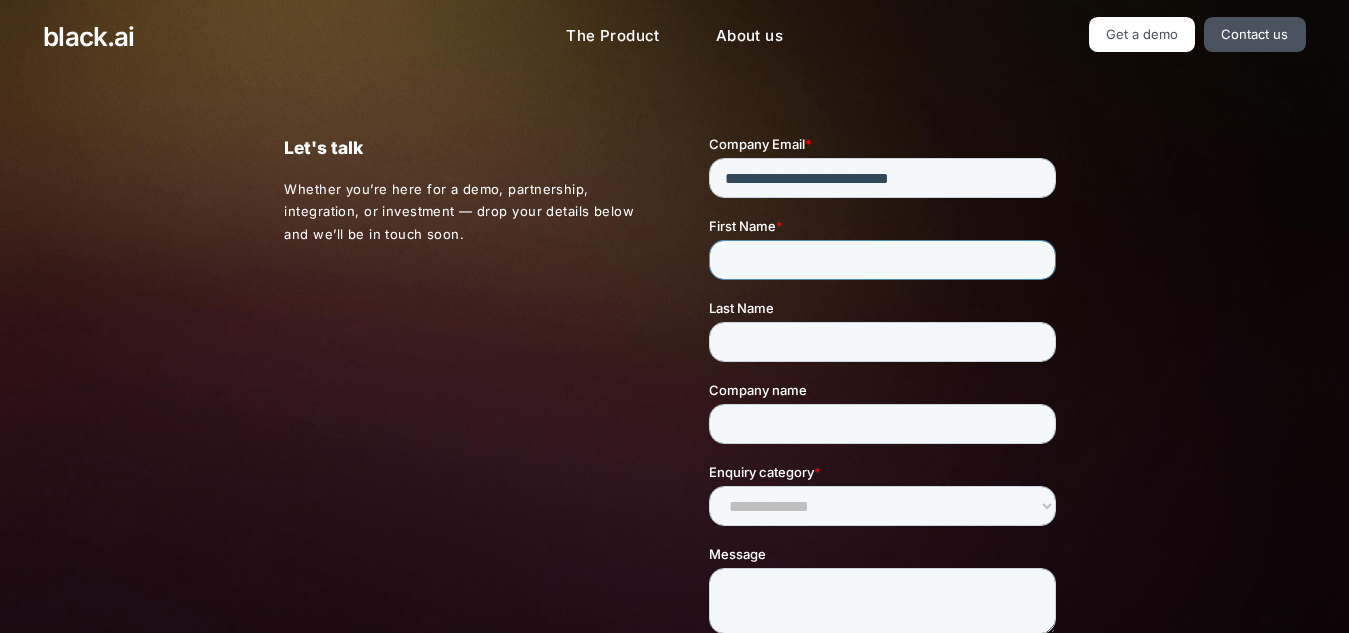type on "*****" 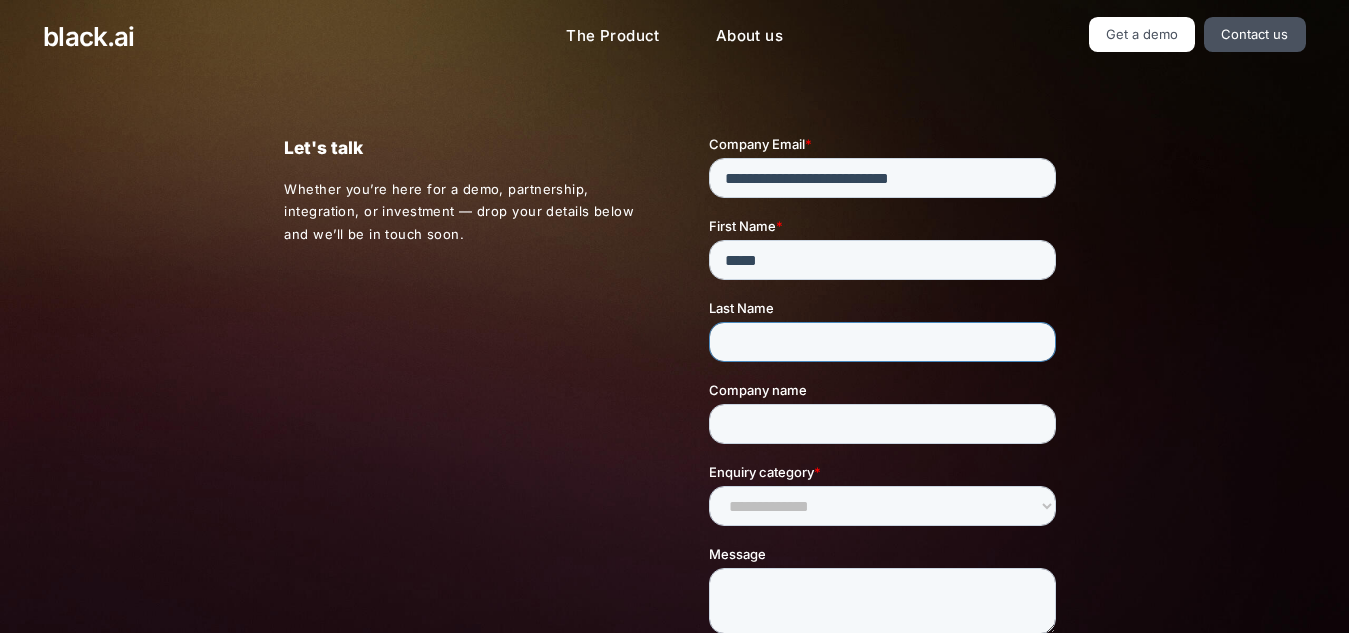 click on "Last Name" at bounding box center (882, 342) 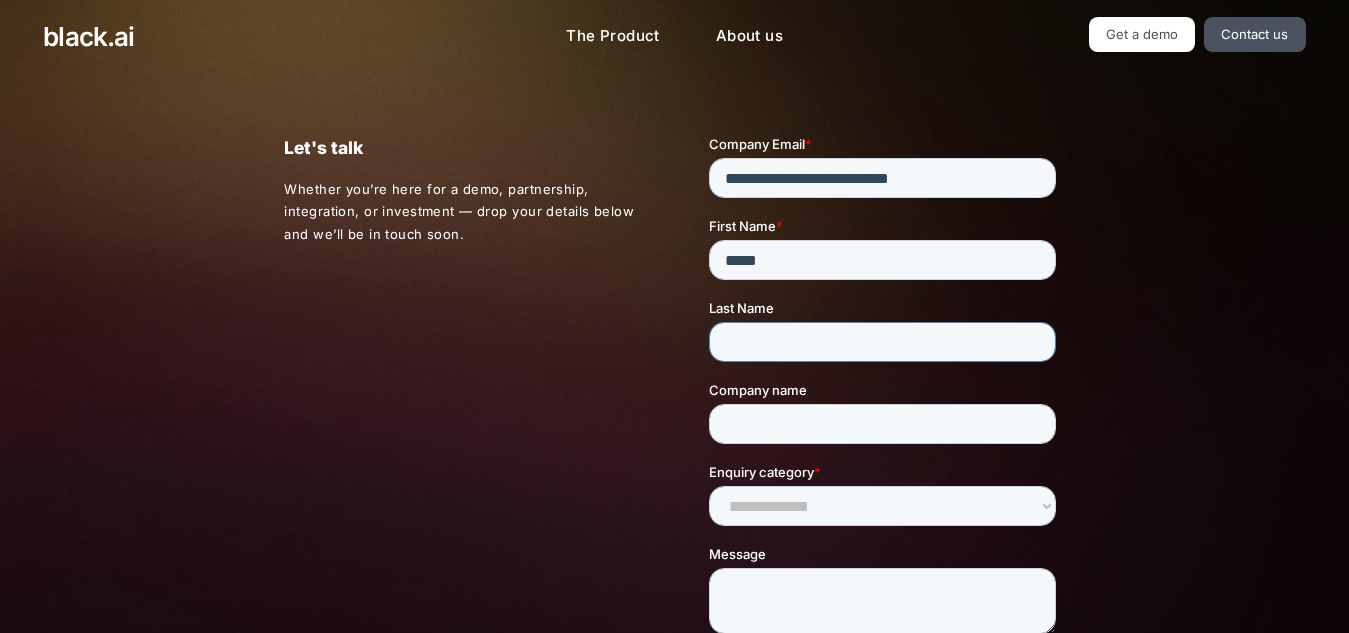 type on "*****" 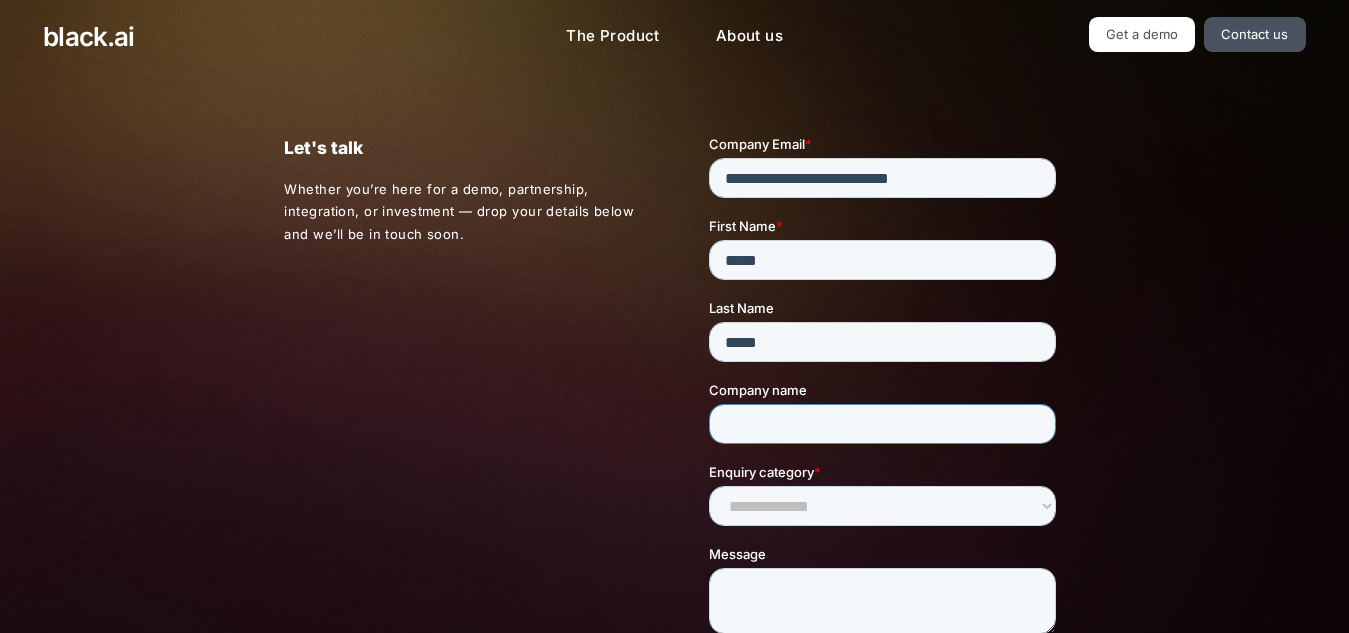 click on "Company name" at bounding box center (882, 424) 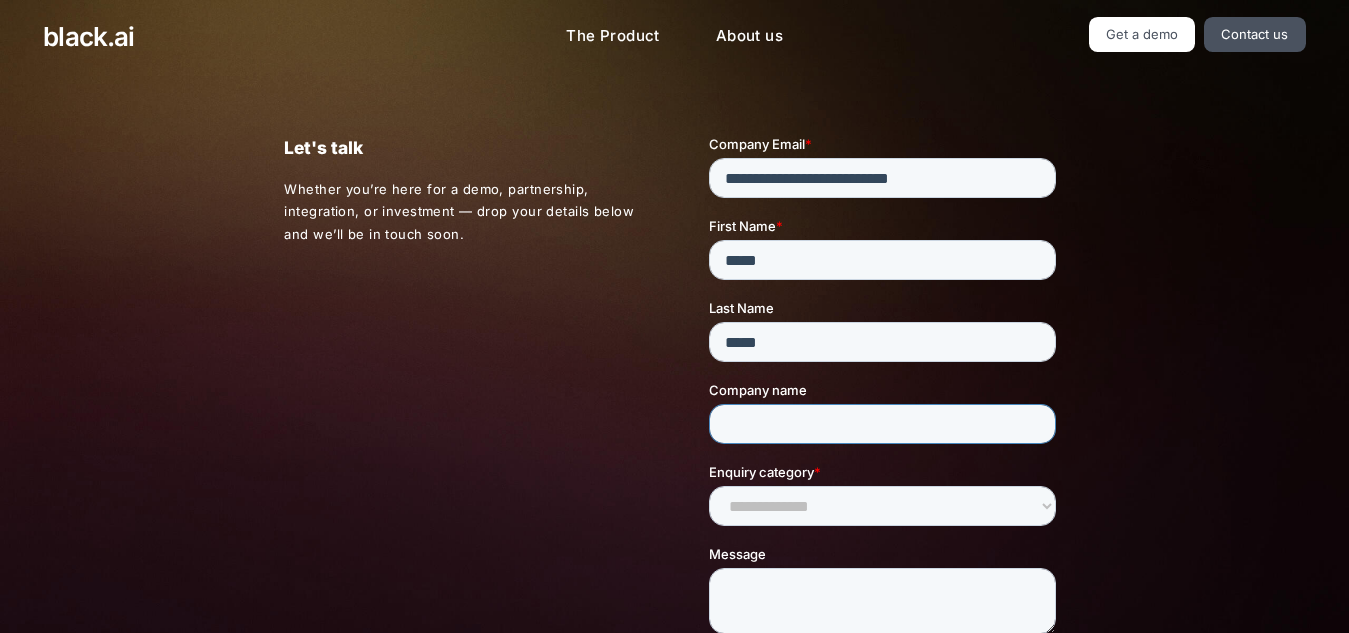 type on "**********" 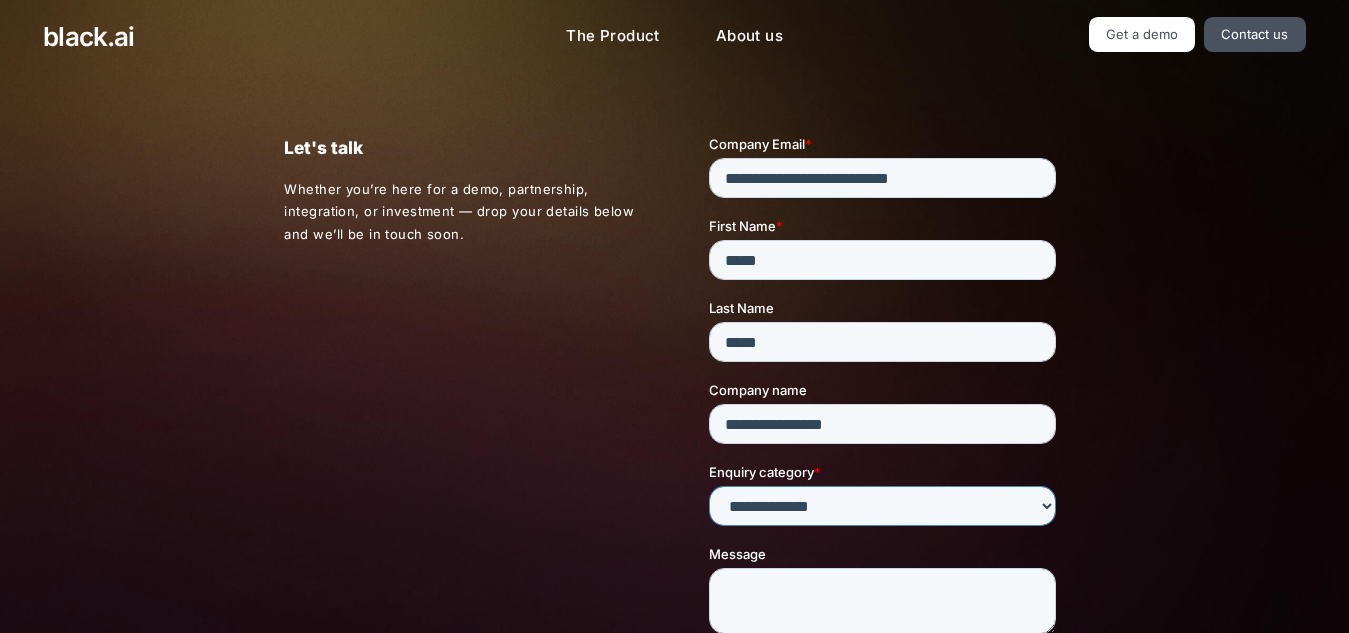 click on "**********" at bounding box center (882, 506) 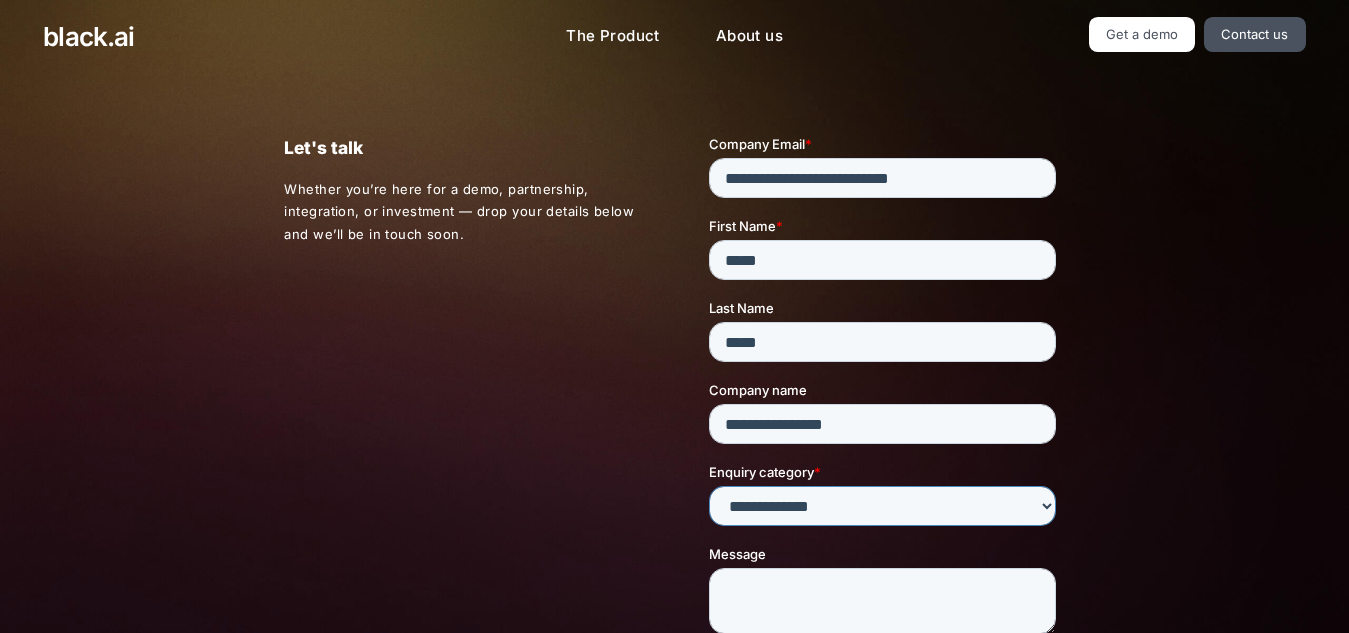 select on "**********" 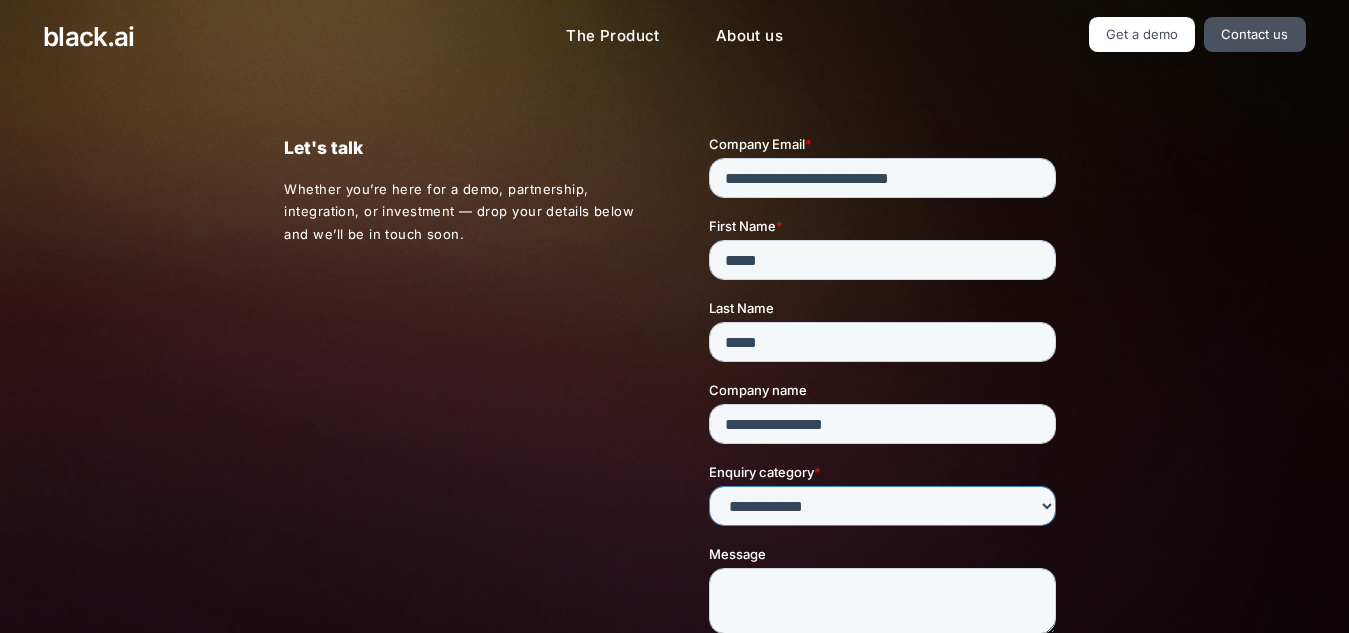 click on "**********" at bounding box center [882, 506] 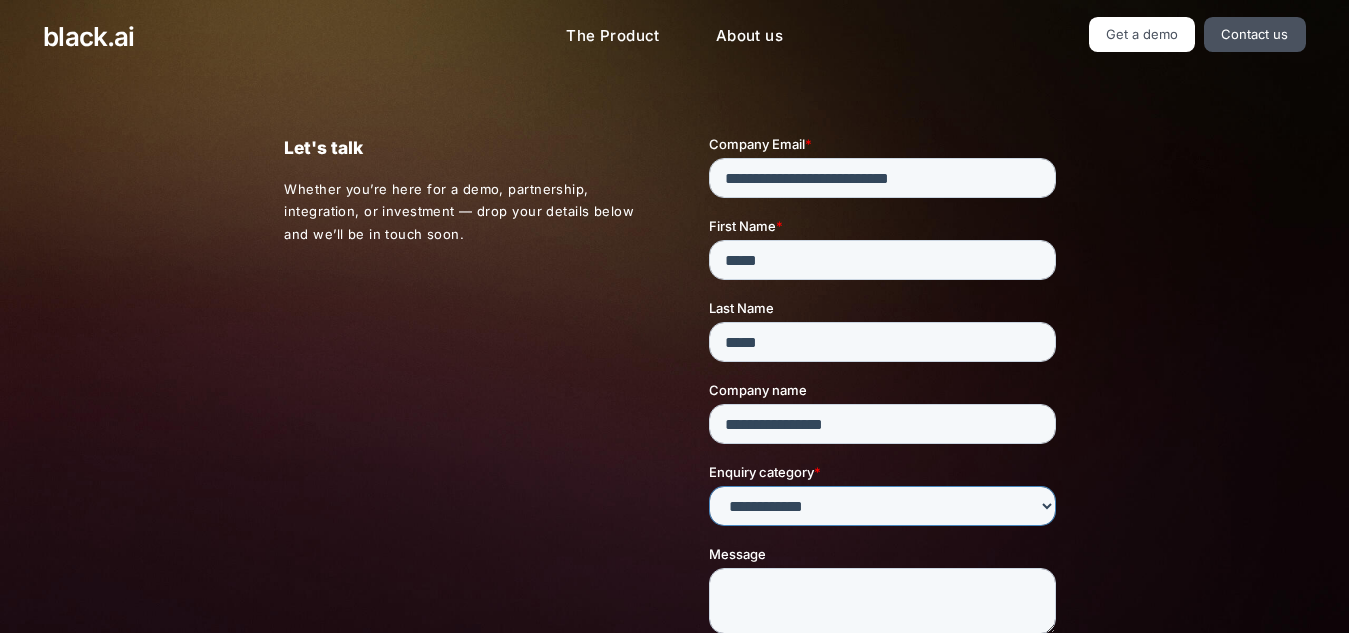 click on "**********" at bounding box center [882, 506] 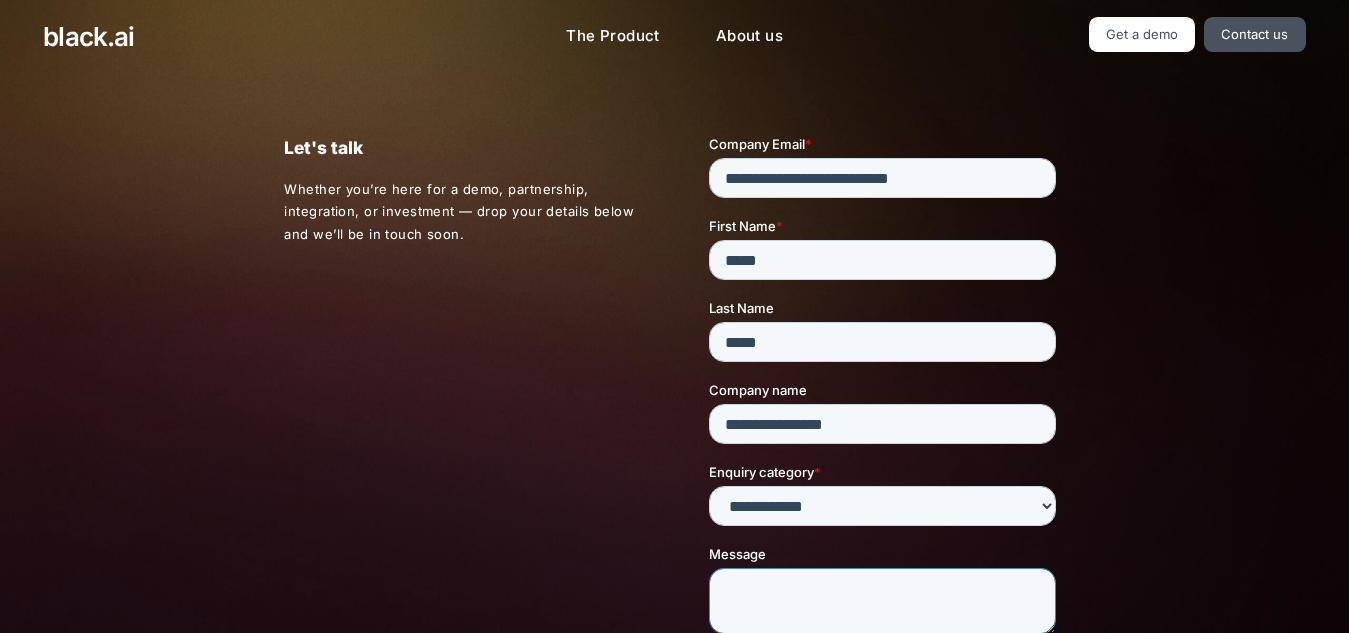 click on "Message" at bounding box center (882, 601) 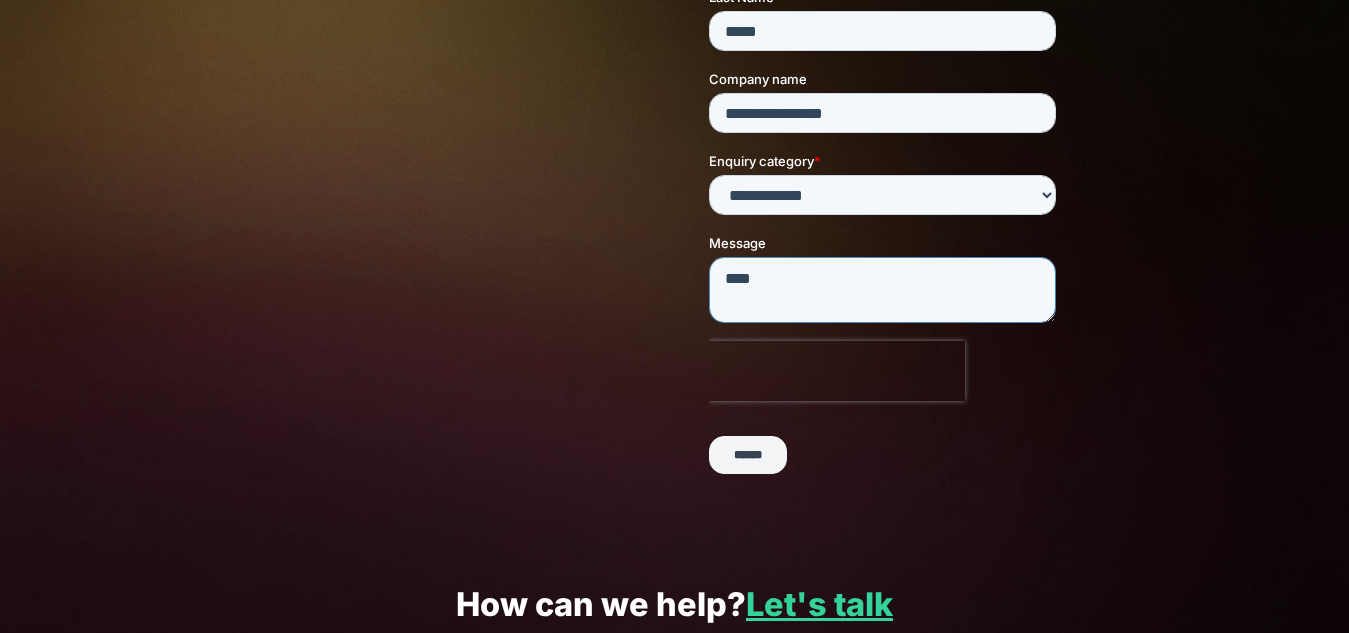 scroll, scrollTop: 313, scrollLeft: 0, axis: vertical 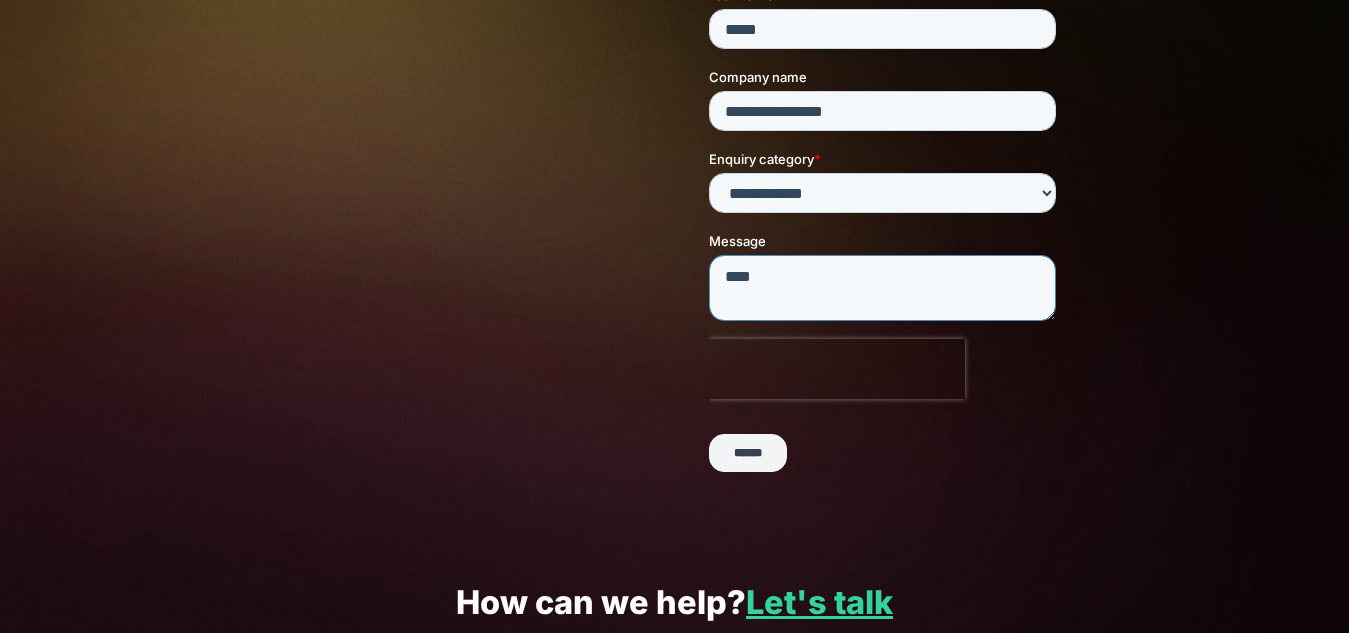 type on "****" 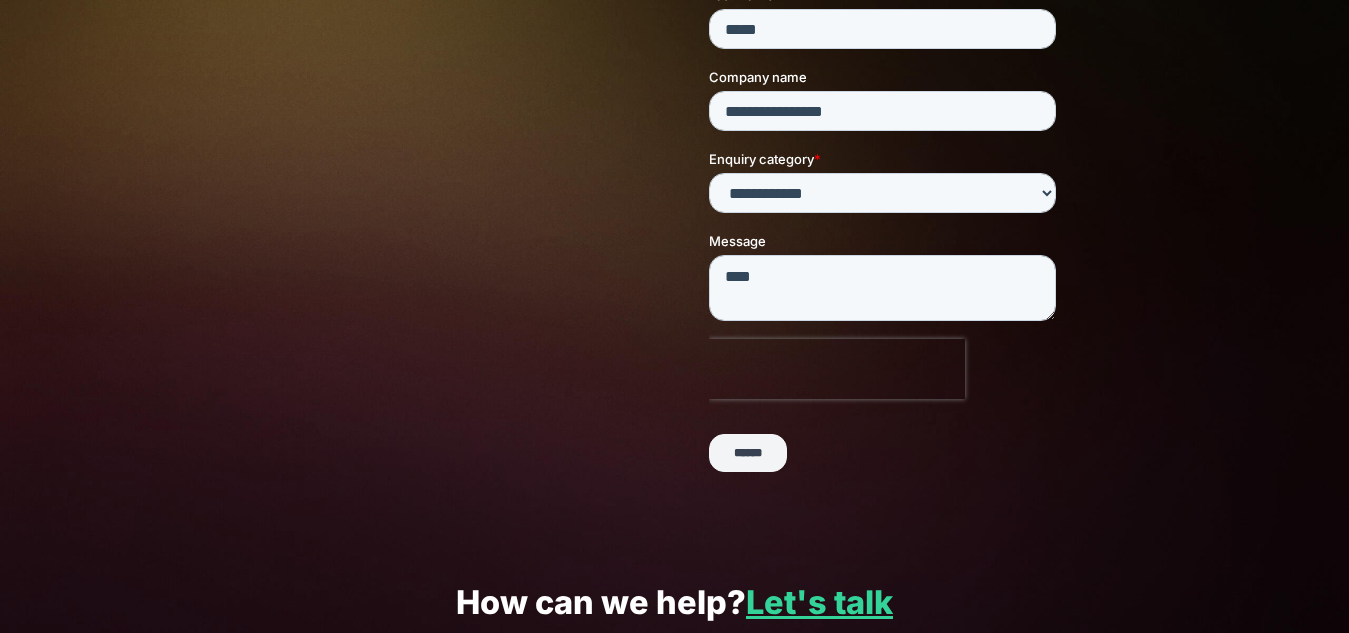 click on "******" at bounding box center [748, 454] 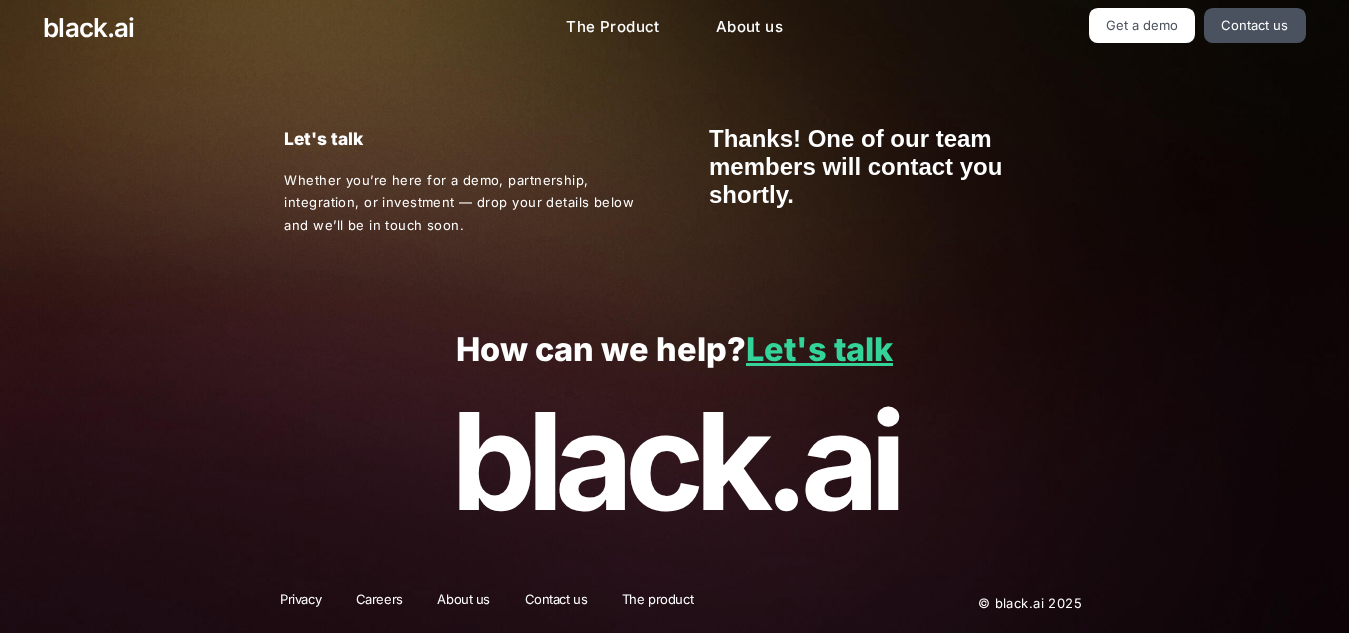 scroll, scrollTop: 0, scrollLeft: 0, axis: both 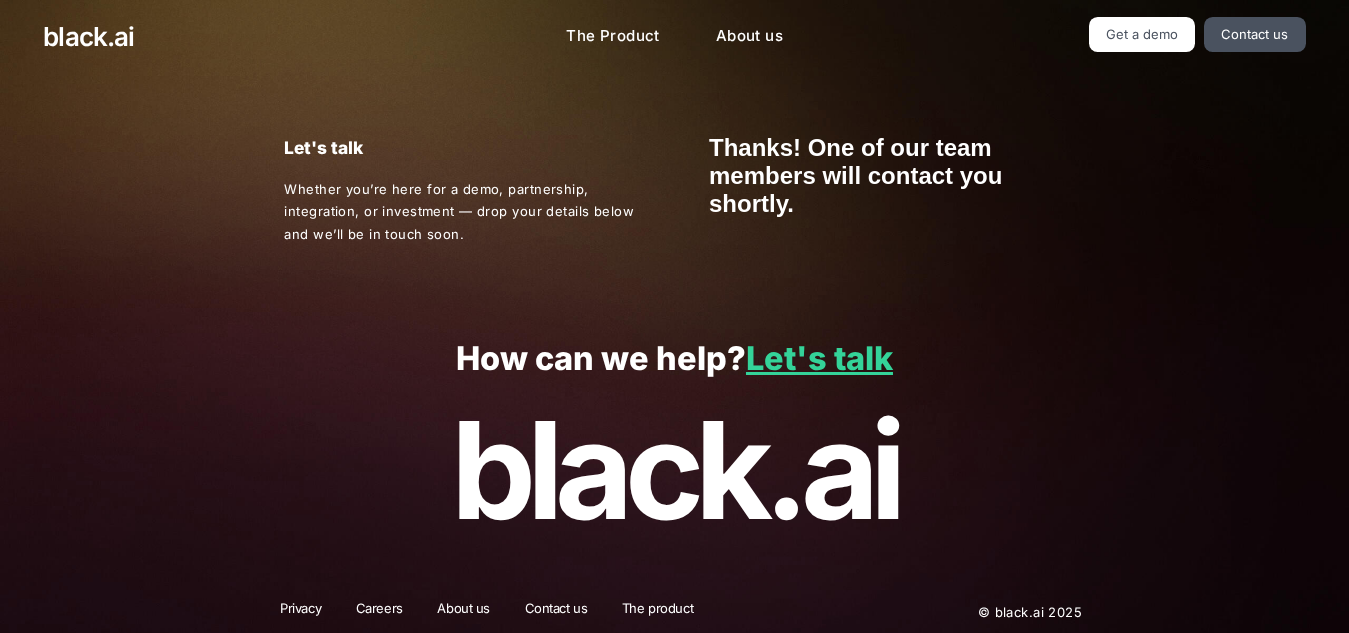 click on "How can we help?  Let's talk" at bounding box center [674, 359] 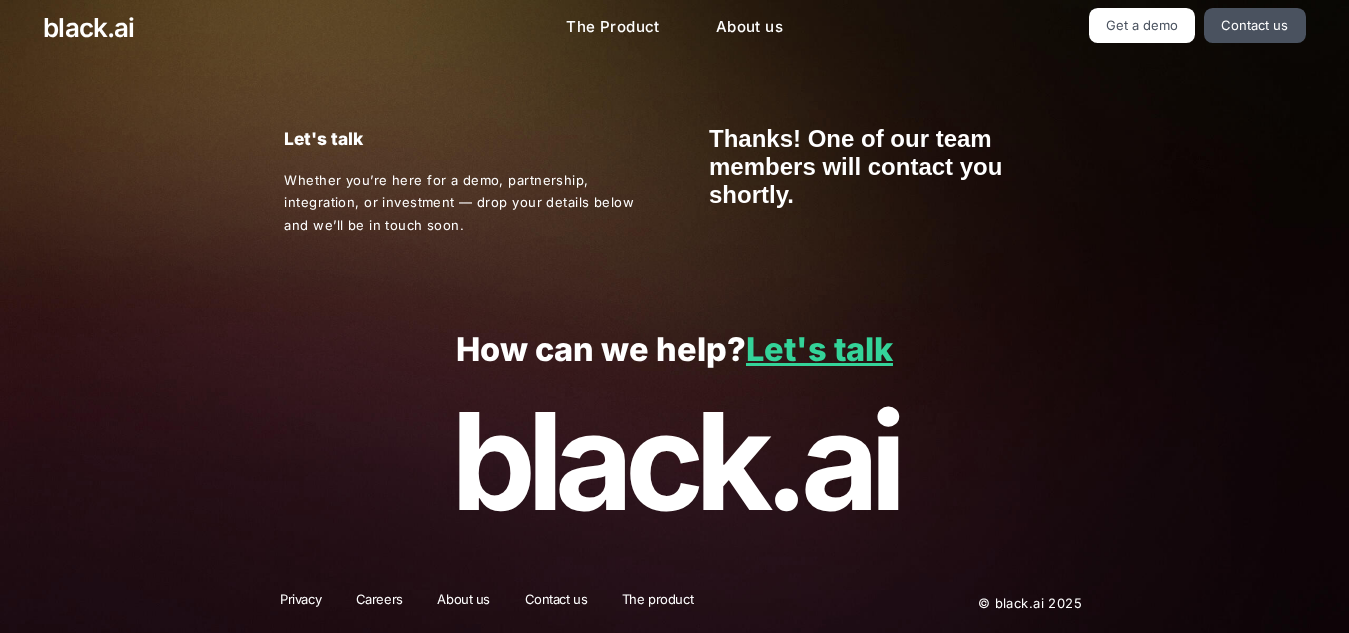 scroll, scrollTop: 0, scrollLeft: 0, axis: both 